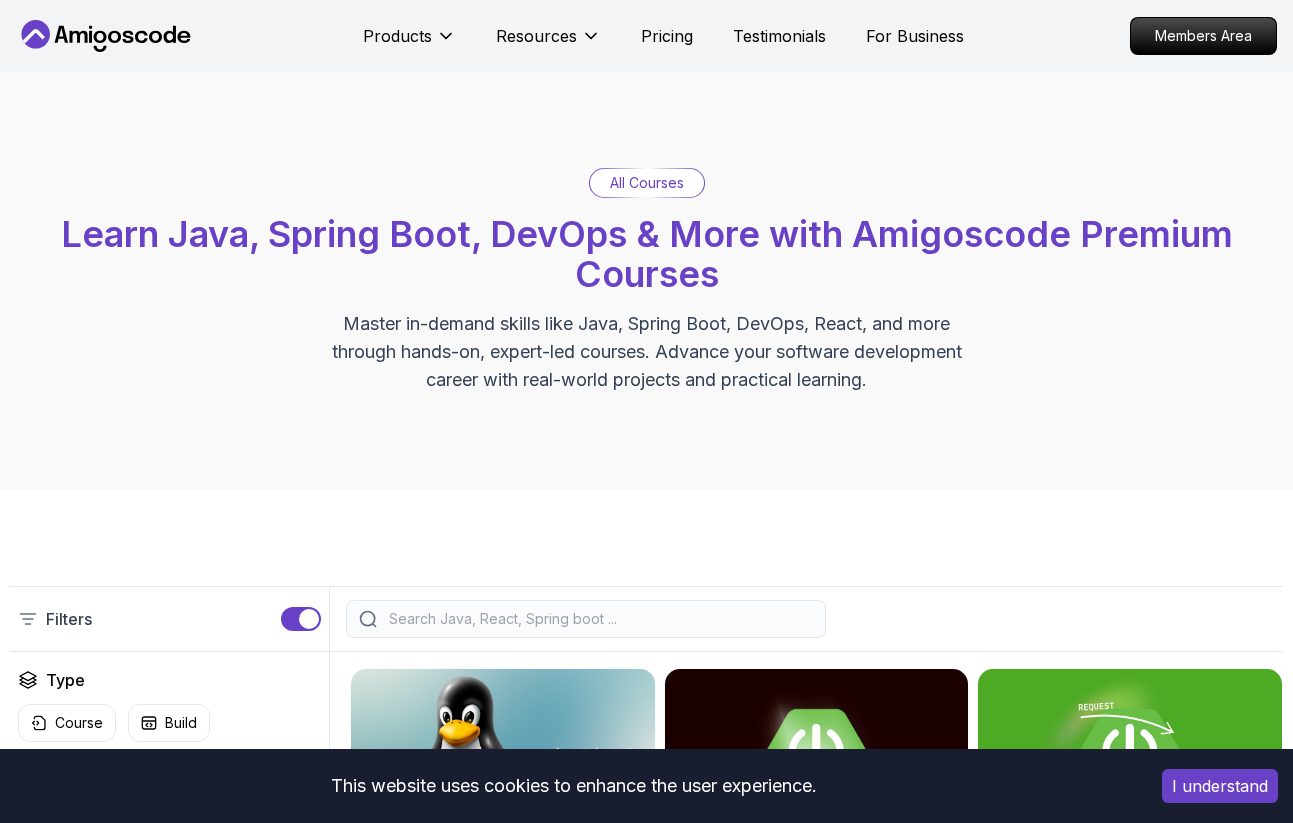 scroll, scrollTop: 0, scrollLeft: 0, axis: both 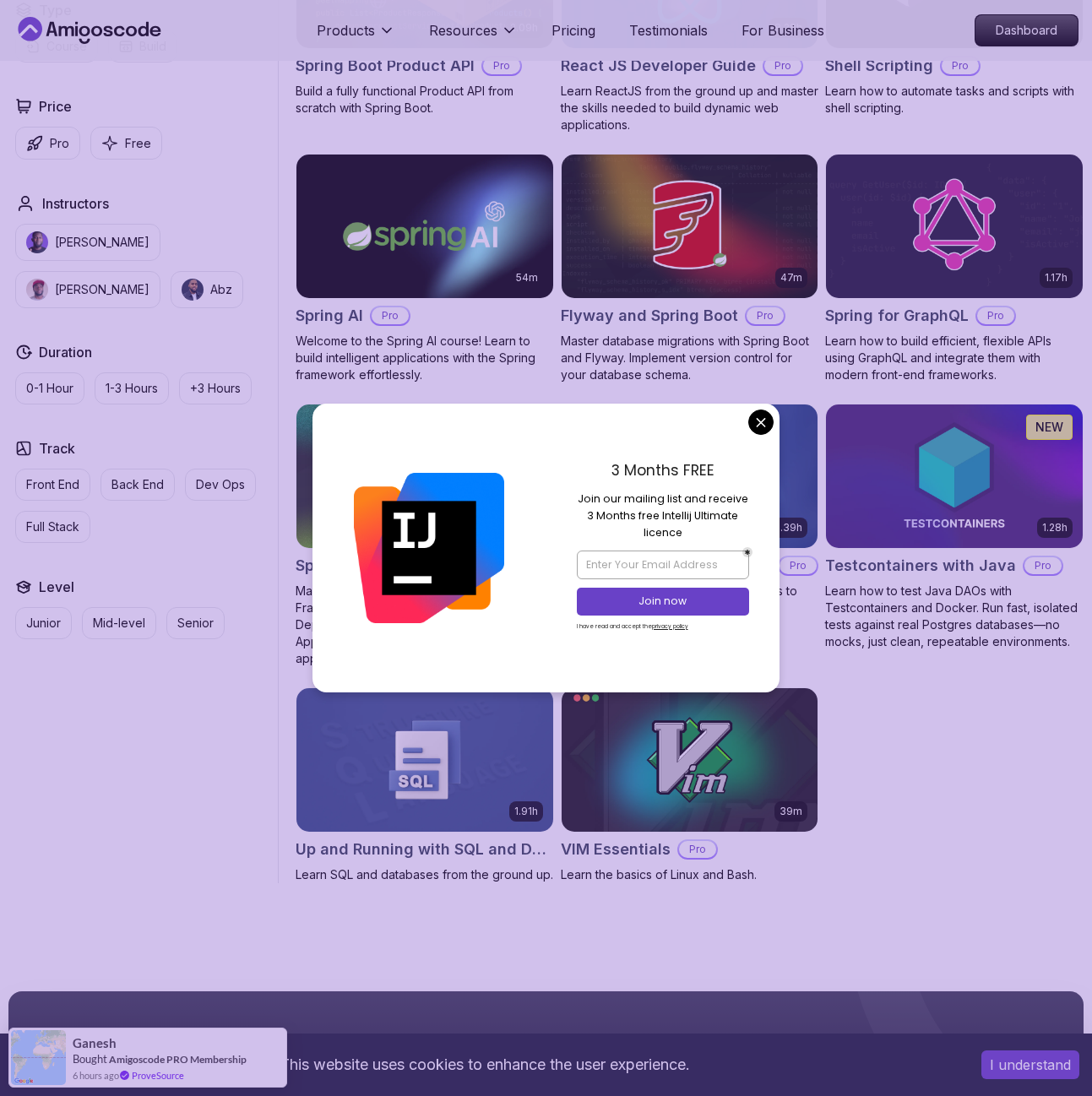 click on "This website uses cookies to enhance the user experience. I understand Products Resources Pricing Testimonials For Business Dashboard Products Resources Pricing Testimonials For Business Dashboard All Courses Learn Java, Spring Boot, DevOps & More with Amigoscode Premium Courses Master in-demand skills like Java, Spring Boot, DevOps, React, and more through hands-on, expert-led courses. Advance your software development career with real-world projects and practical learning. Filters Filters Type Course Build Price Pro Free Instructors [PERSON_NAME] [PERSON_NAME] Duration 0-1 Hour 1-3 Hours +3 Hours Track Front End Back End Dev Ops Full Stack Level Junior Mid-level Senior 6.00h Linux Fundamentals Pro Learn the fundamentals of Linux and how to use the command line 5.18h Advanced Spring Boot Pro Dive deep into Spring Boot with our advanced course, designed to take your skills from intermediate to expert level. 3.30h Building APIs with Spring Boot Pro 1.67h NEW Spring Boot for Beginners 6.65h NEW Spring Data JPA Pro" at bounding box center [546, -944] 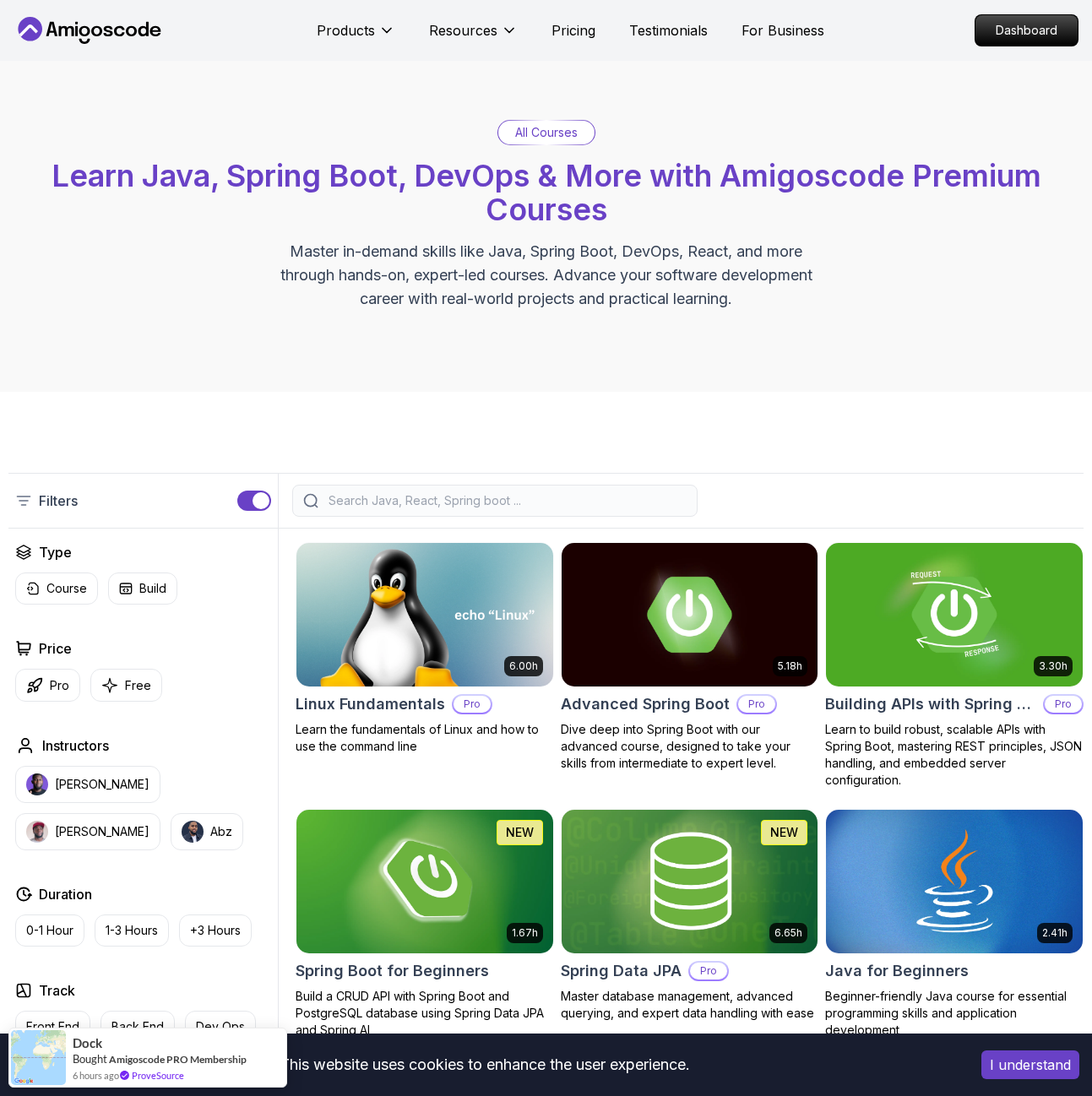 scroll, scrollTop: 11, scrollLeft: 0, axis: vertical 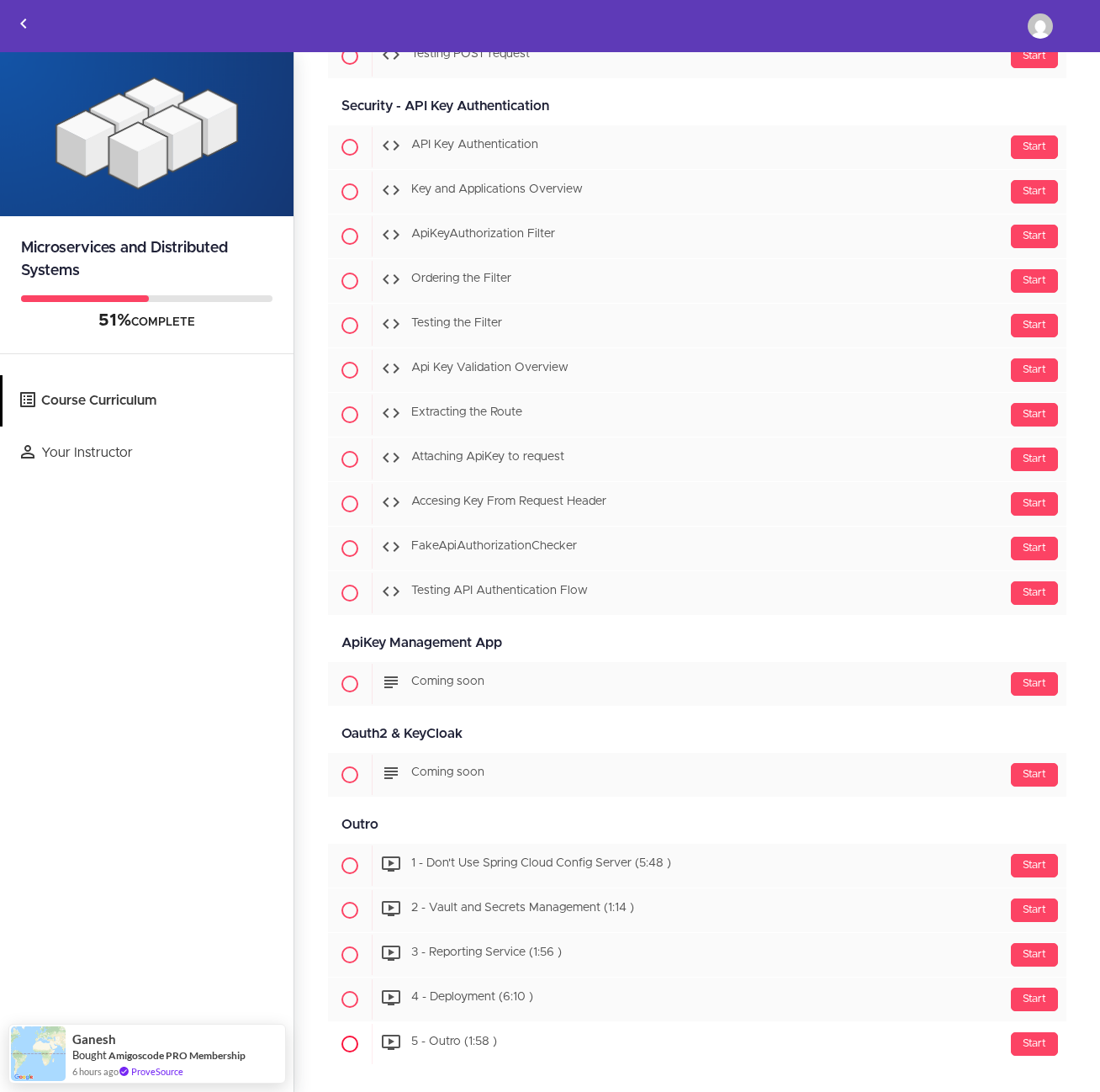 drag, startPoint x: 341, startPoint y: 477, endPoint x: 601, endPoint y: 1049, distance: 628.3184 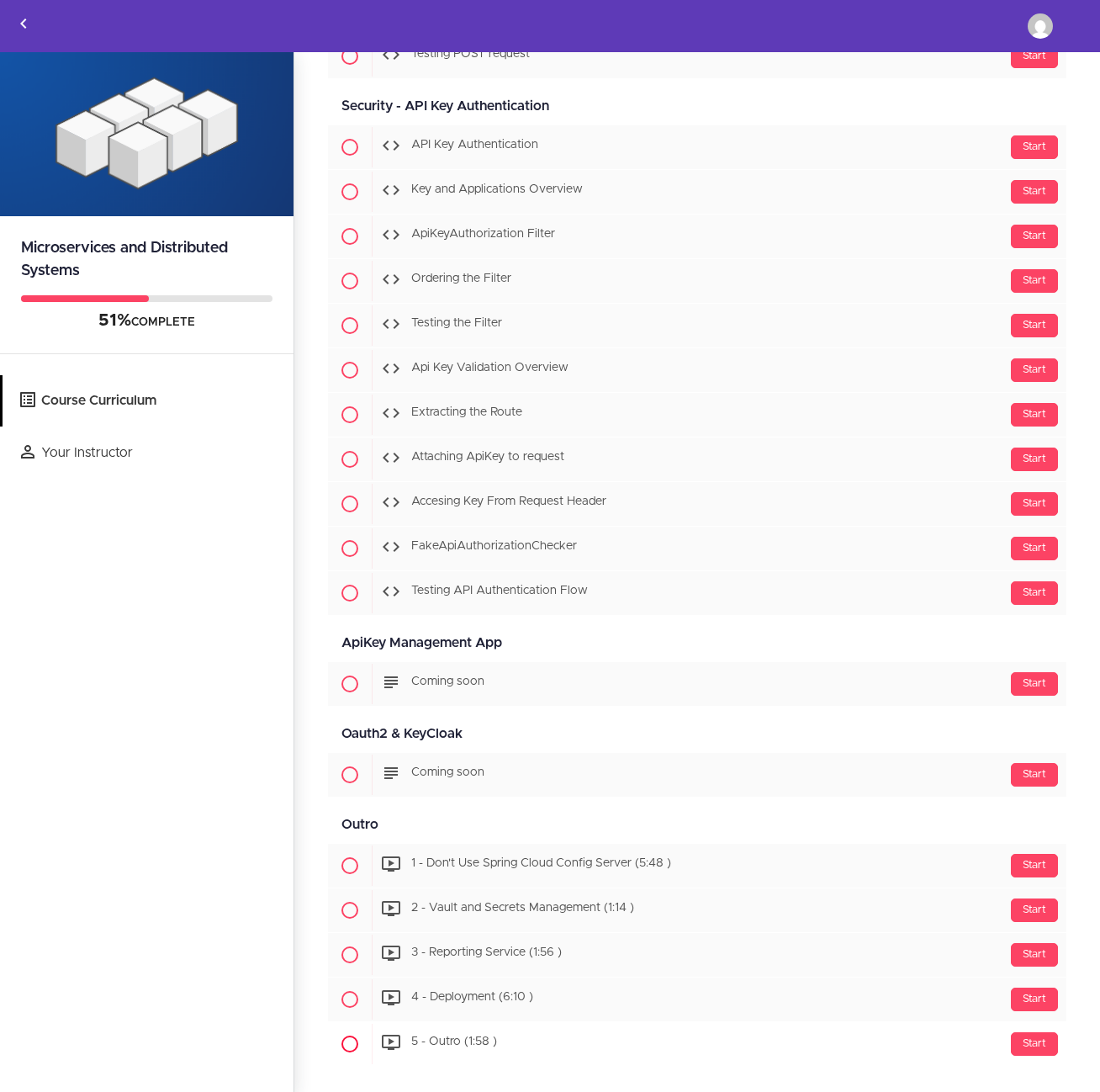 copy on "Bringing Back API Gateway for Security
Available in
days
days
after you enroll
Start
Bring Back APIW and Eureka Server
Start
Enabling Eureka Client
Start
Starting All Services
Start
Testing POST request
Security - API Key Authentication
Available in
days
days
after you enroll
Start
API Key Authentication
Start
Key and Applications Overview
Start
ApiKeyAuthorization Filter
Start
Ordering the Filter
Start
Testing the Filter
Start
Api Key Validation Overview
Start
Extracting the Route
Start
..." 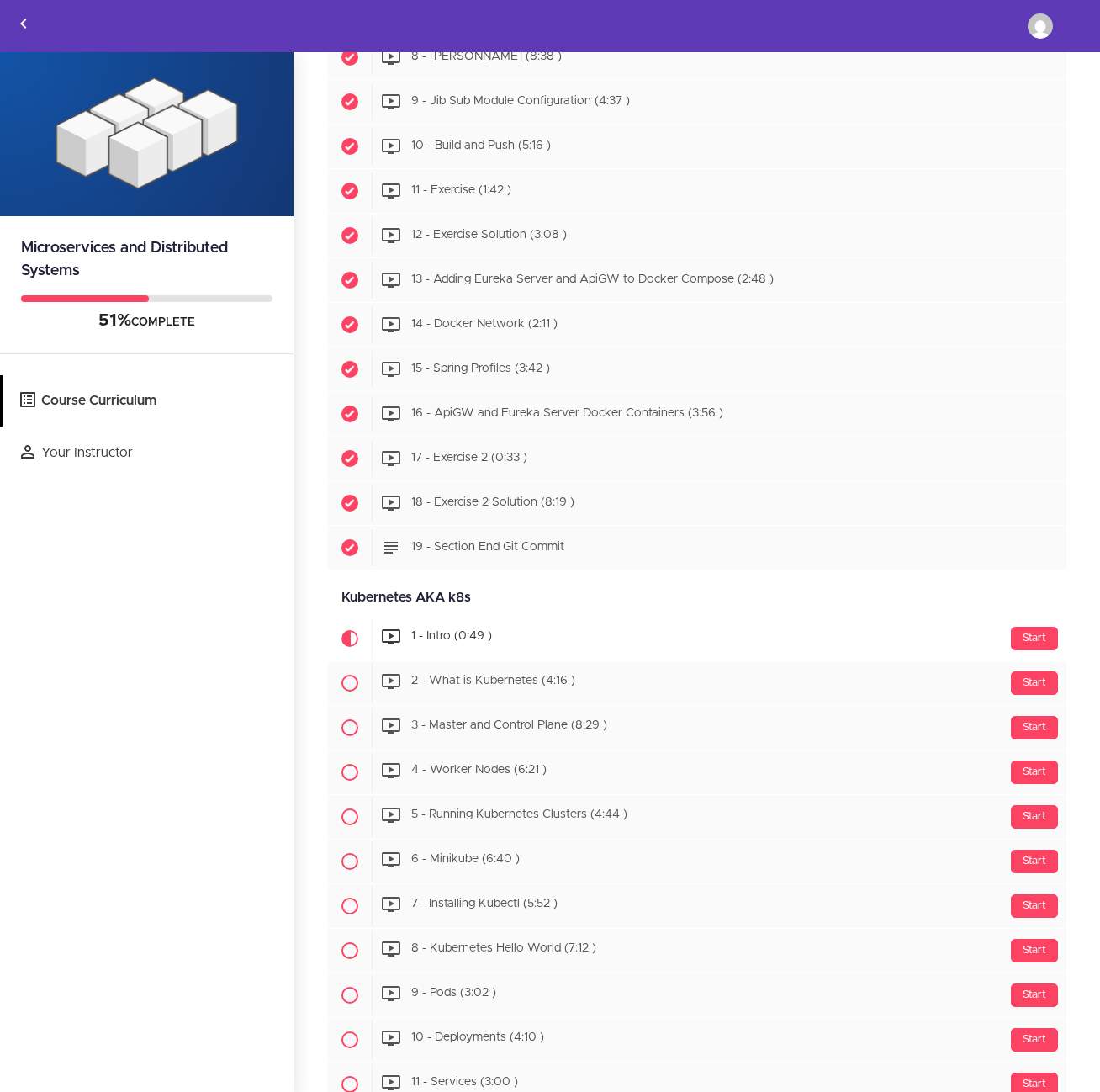 scroll, scrollTop: 4470, scrollLeft: 0, axis: vertical 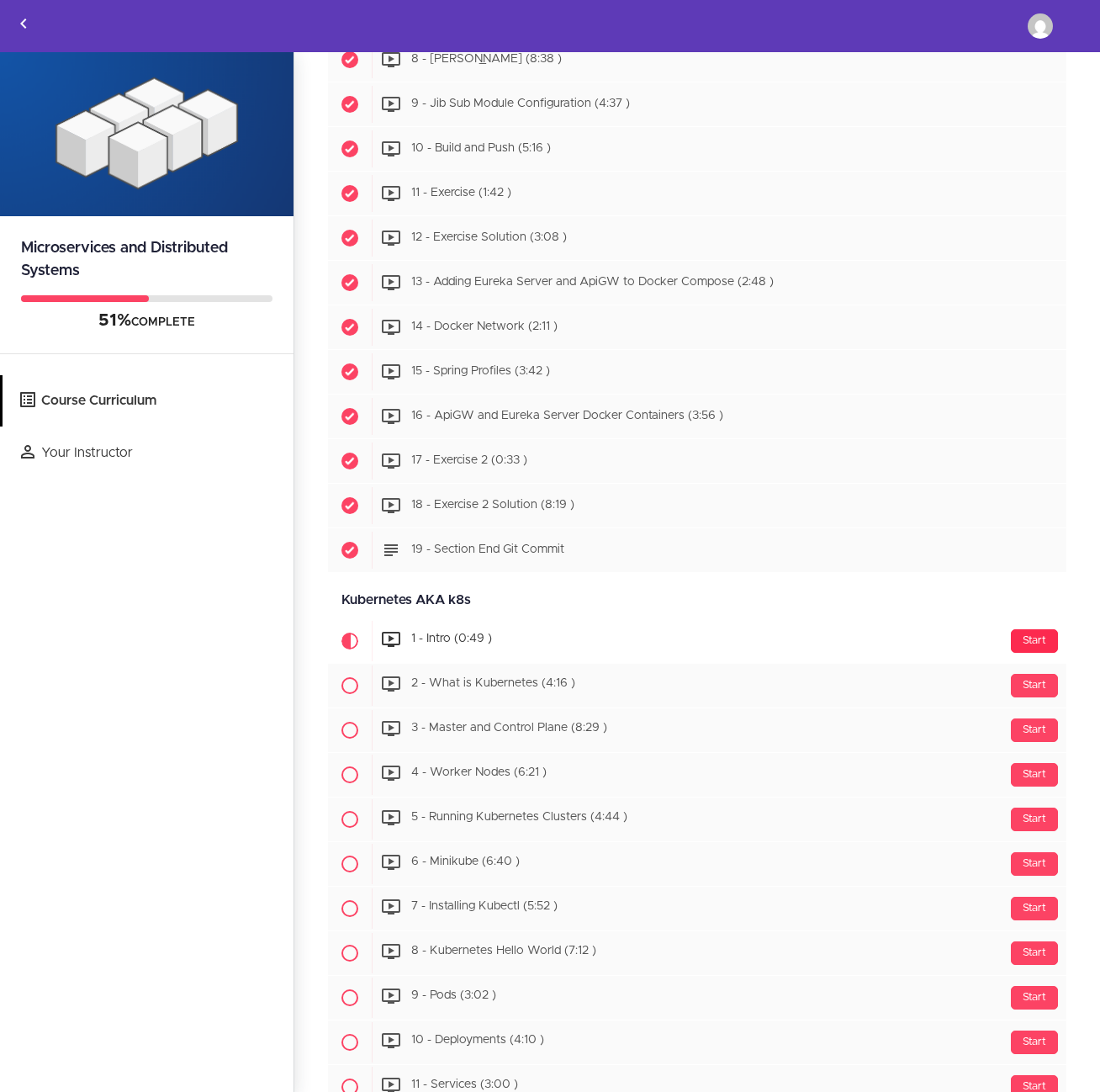 click on "Start" at bounding box center [1034, 641] 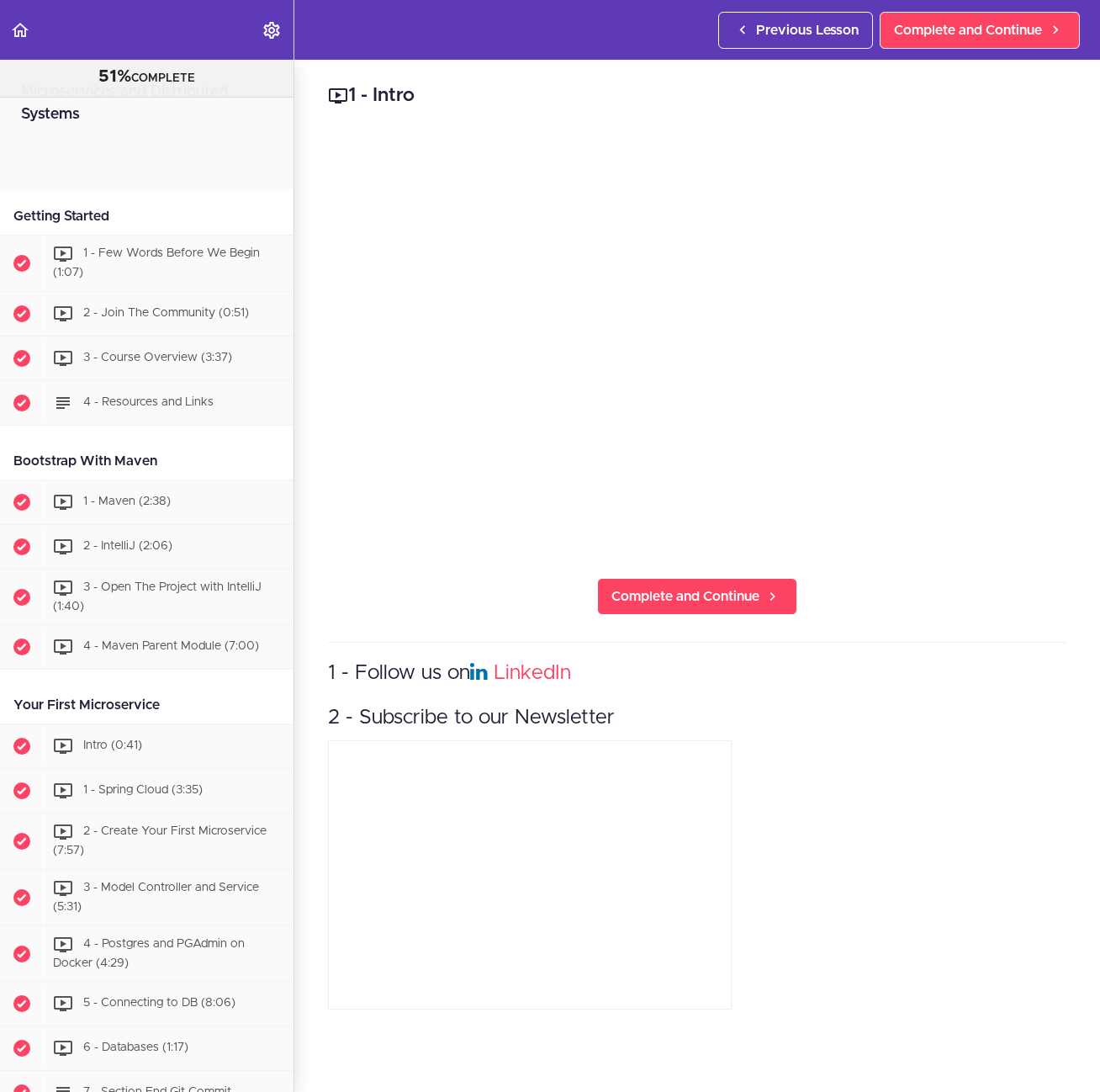 scroll, scrollTop: 0, scrollLeft: 0, axis: both 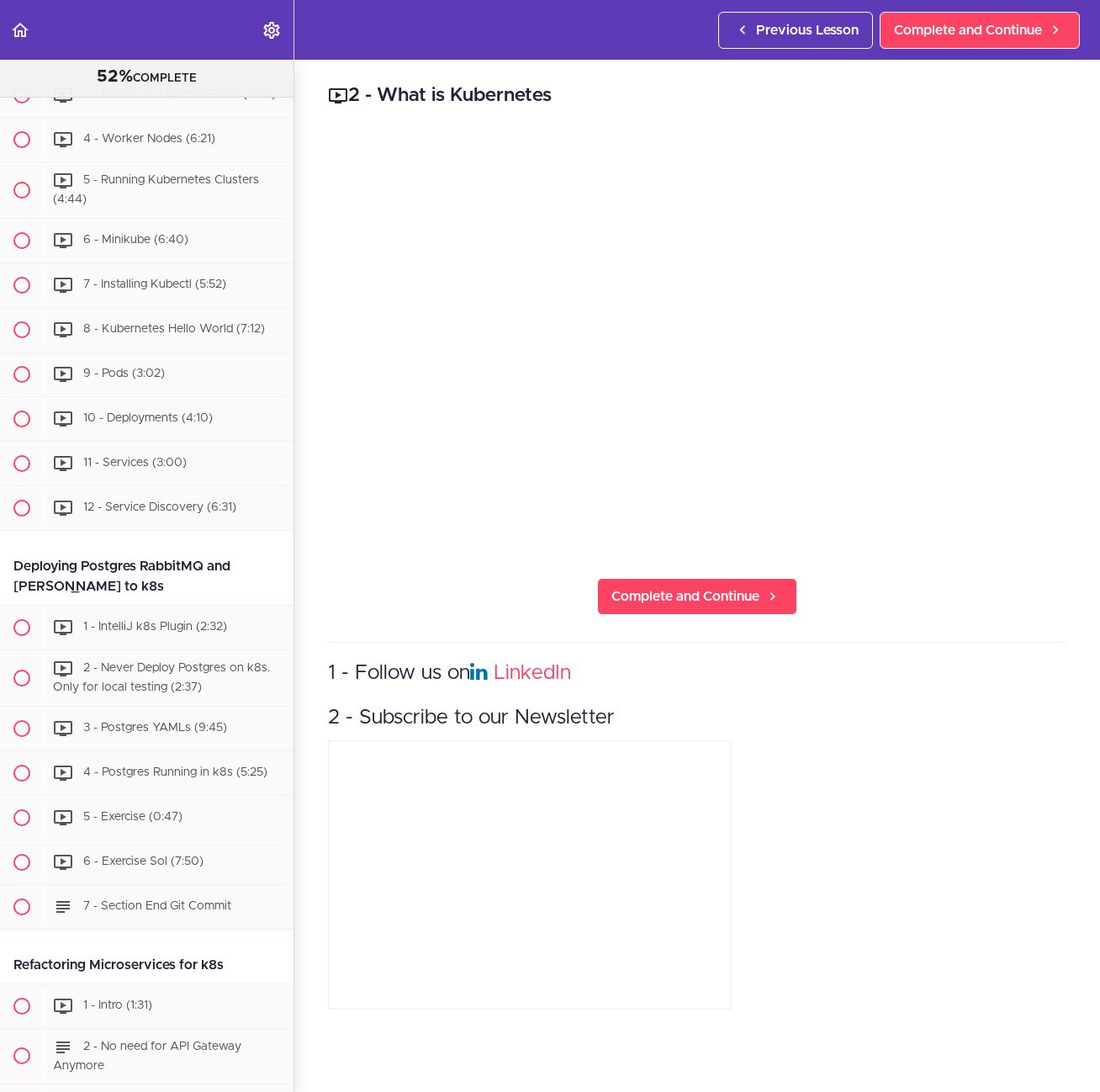 click on "1 - Follow us on     LinkedIn
2 - Subscribe to our Newsletter" at bounding box center [697, 828] 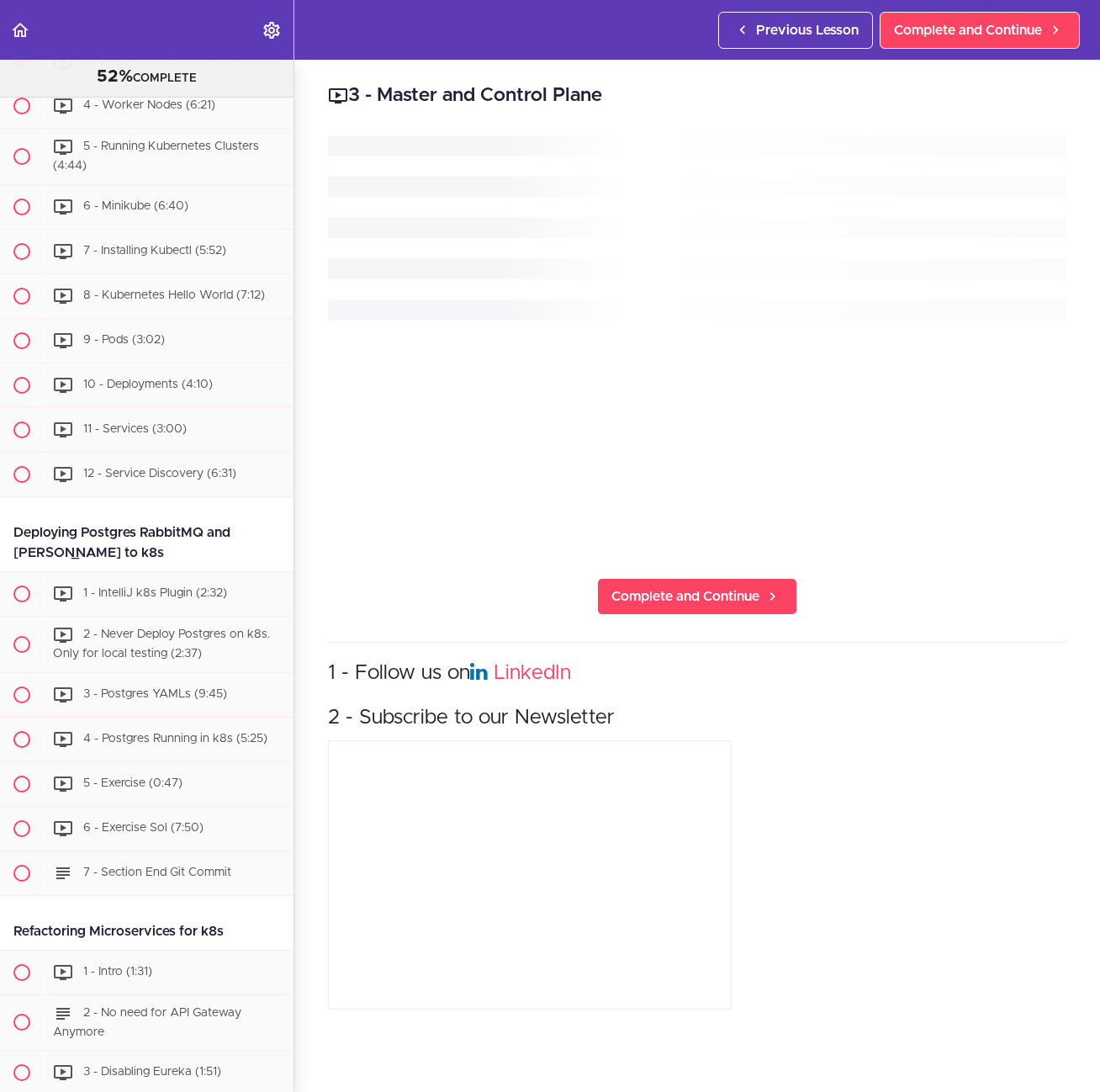 scroll, scrollTop: 5525, scrollLeft: 0, axis: vertical 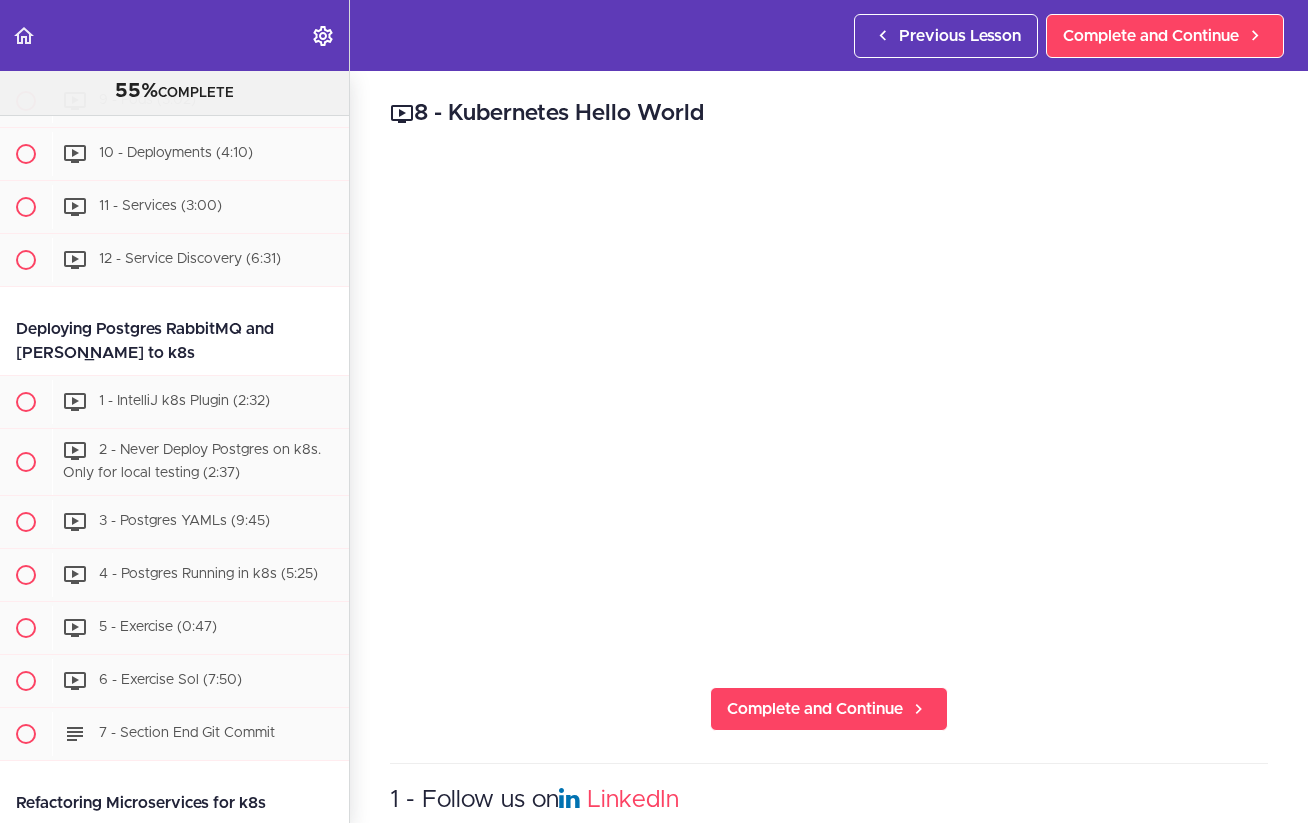 click 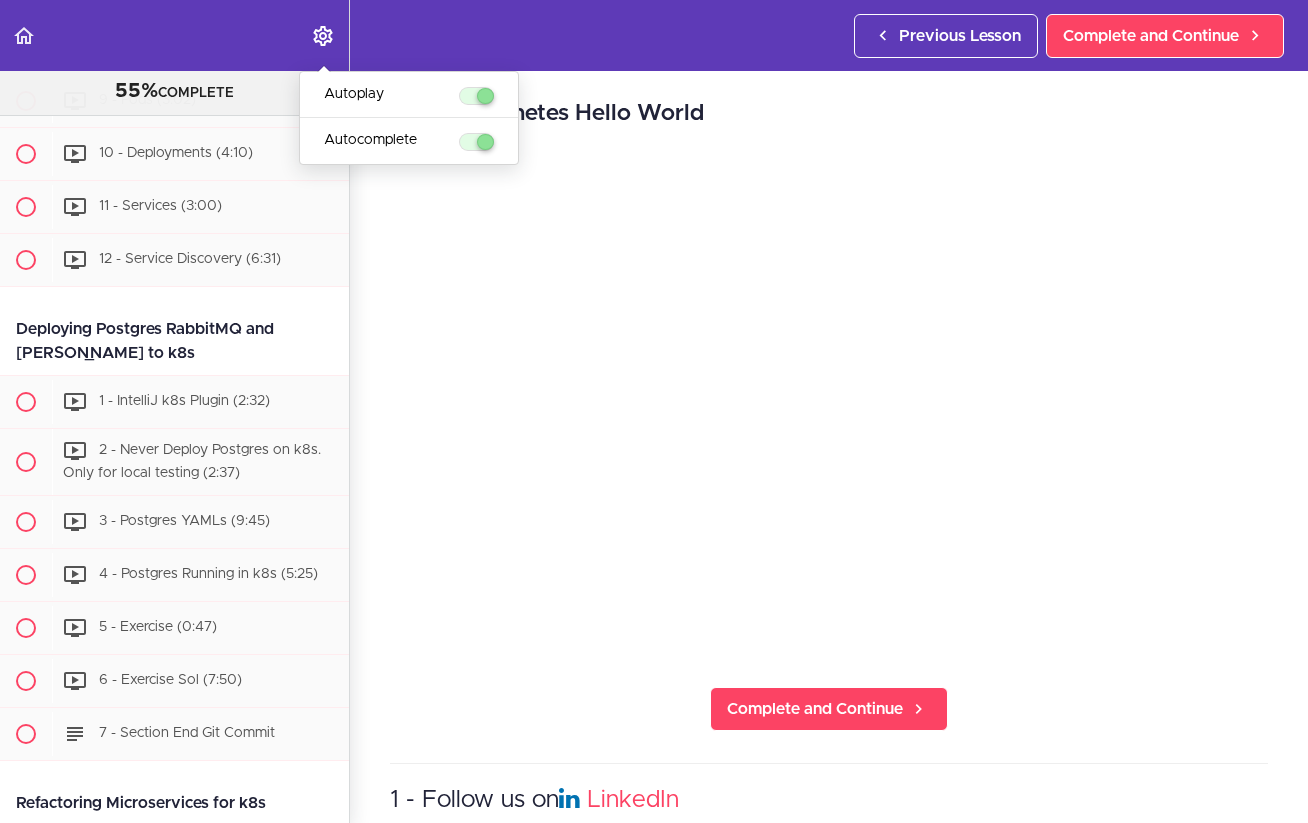 click at bounding box center [324, 35] 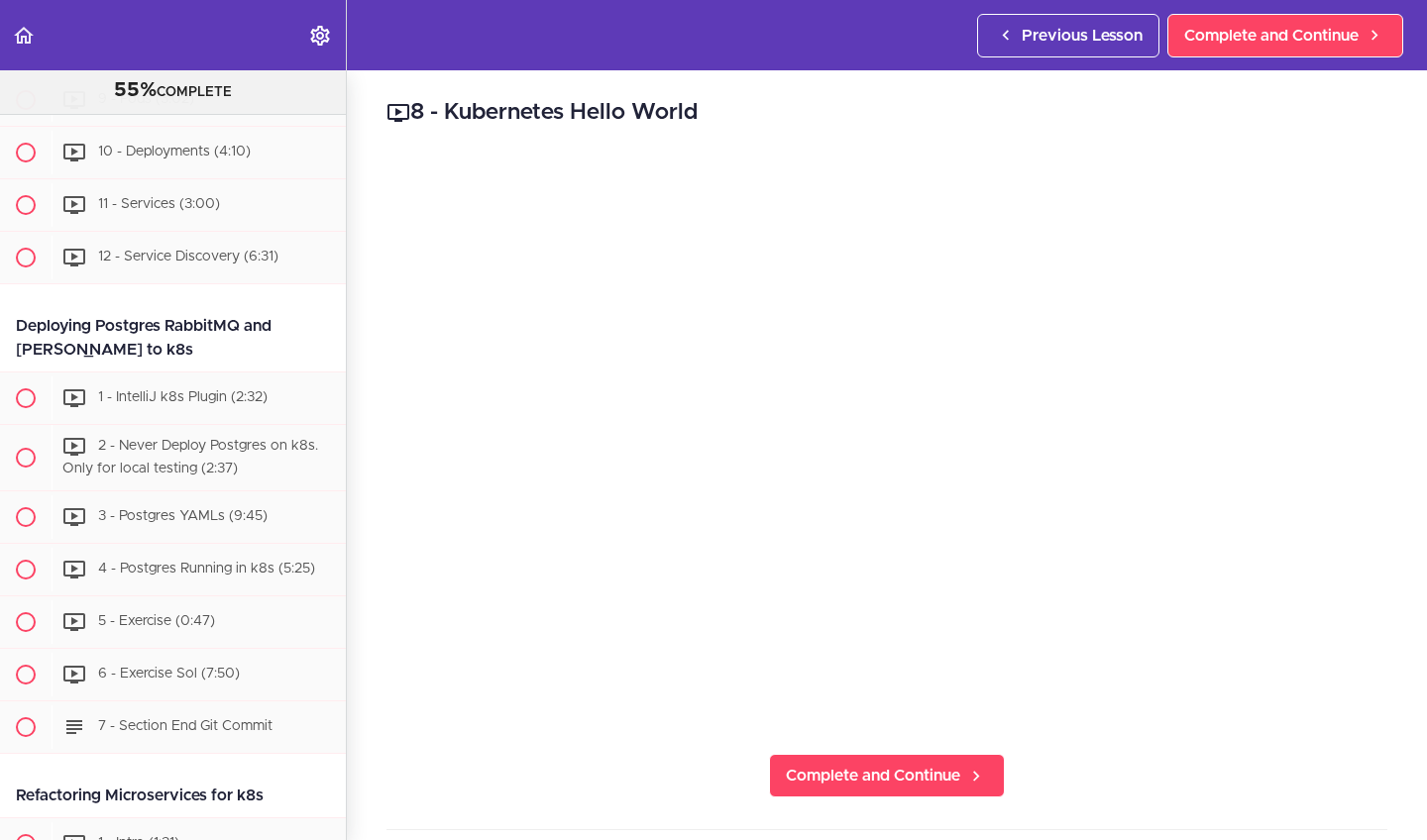 scroll, scrollTop: 4, scrollLeft: 0, axis: vertical 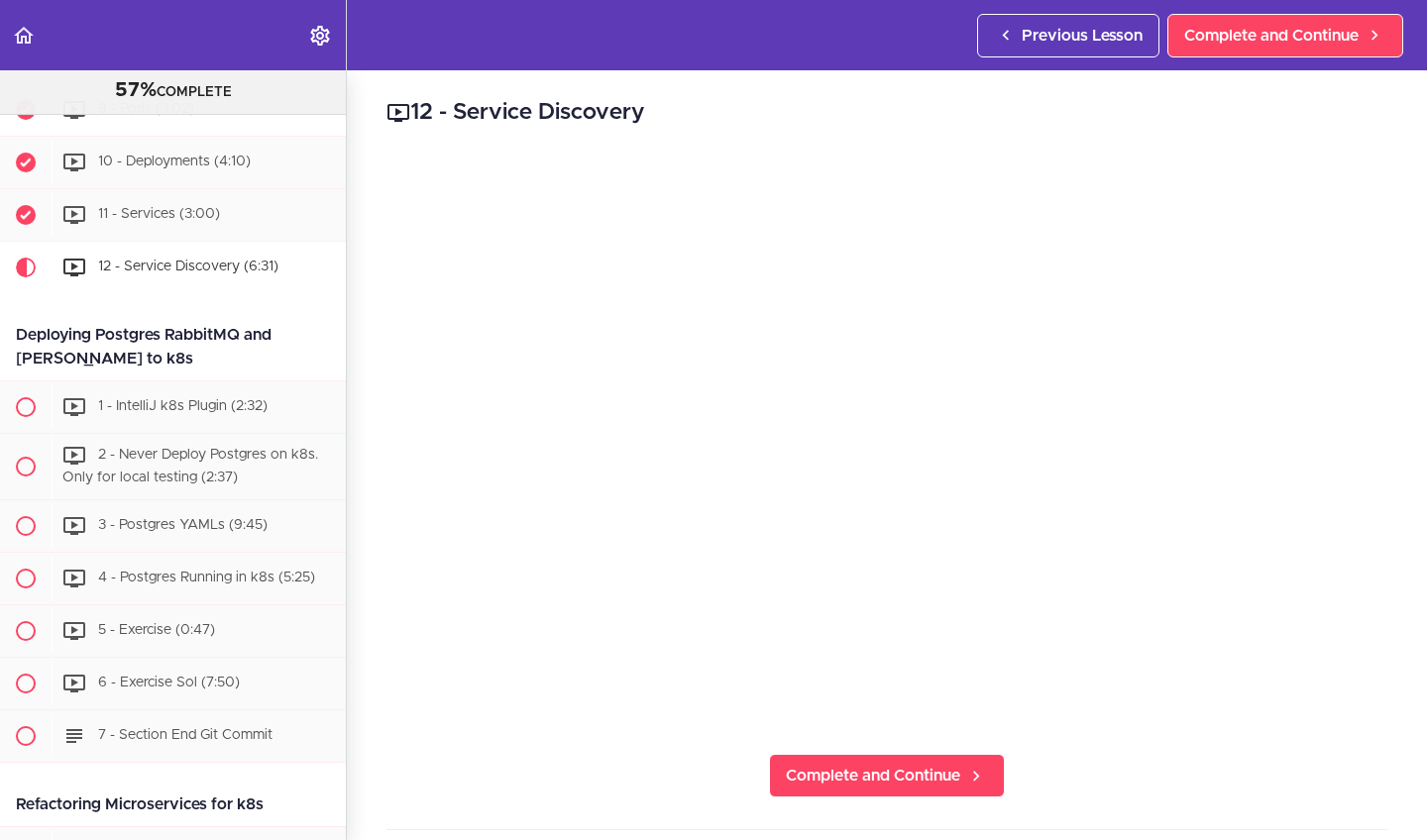 click on "9 - Pods
(3:02)" at bounding box center (198, 110) 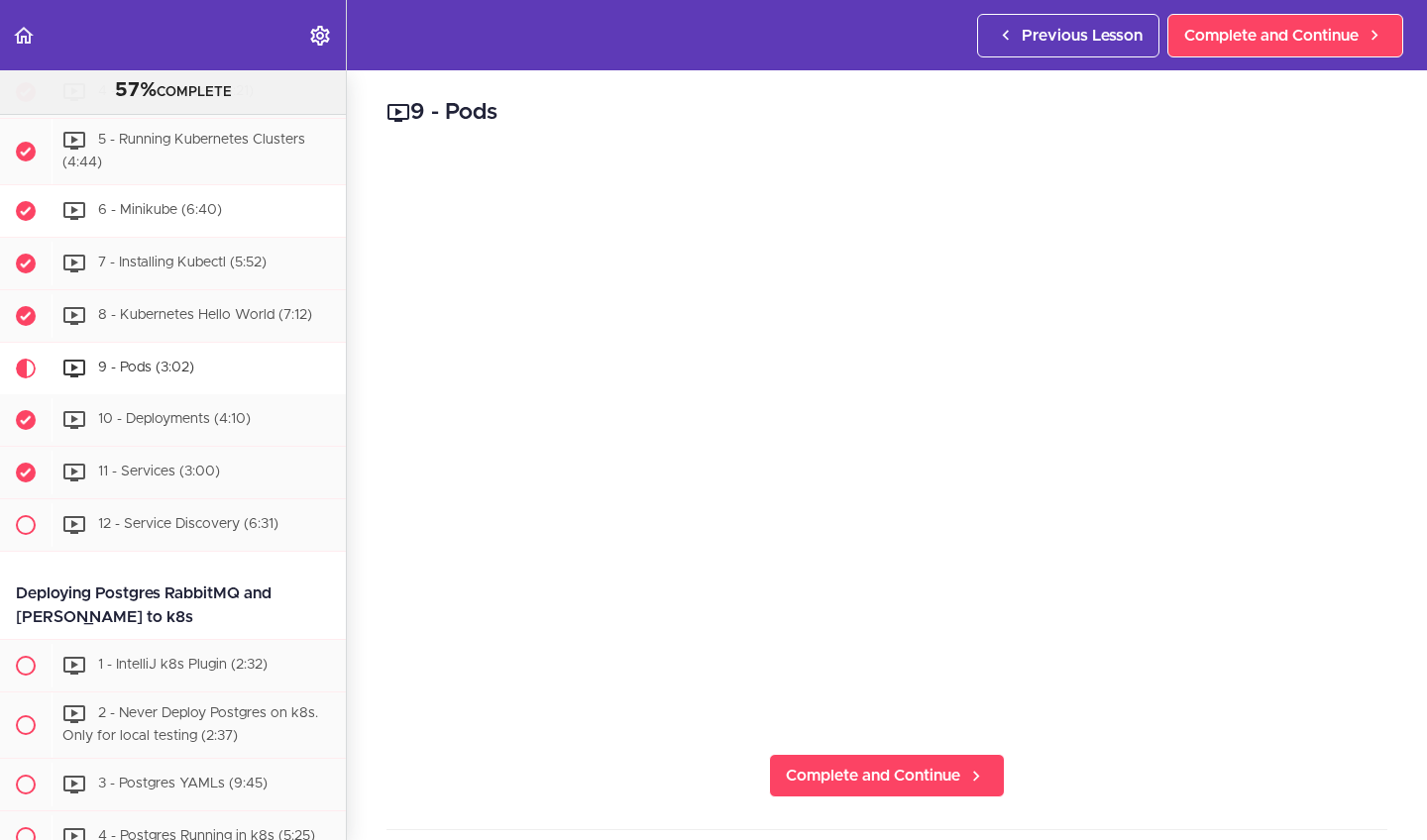 scroll, scrollTop: 6544, scrollLeft: 0, axis: vertical 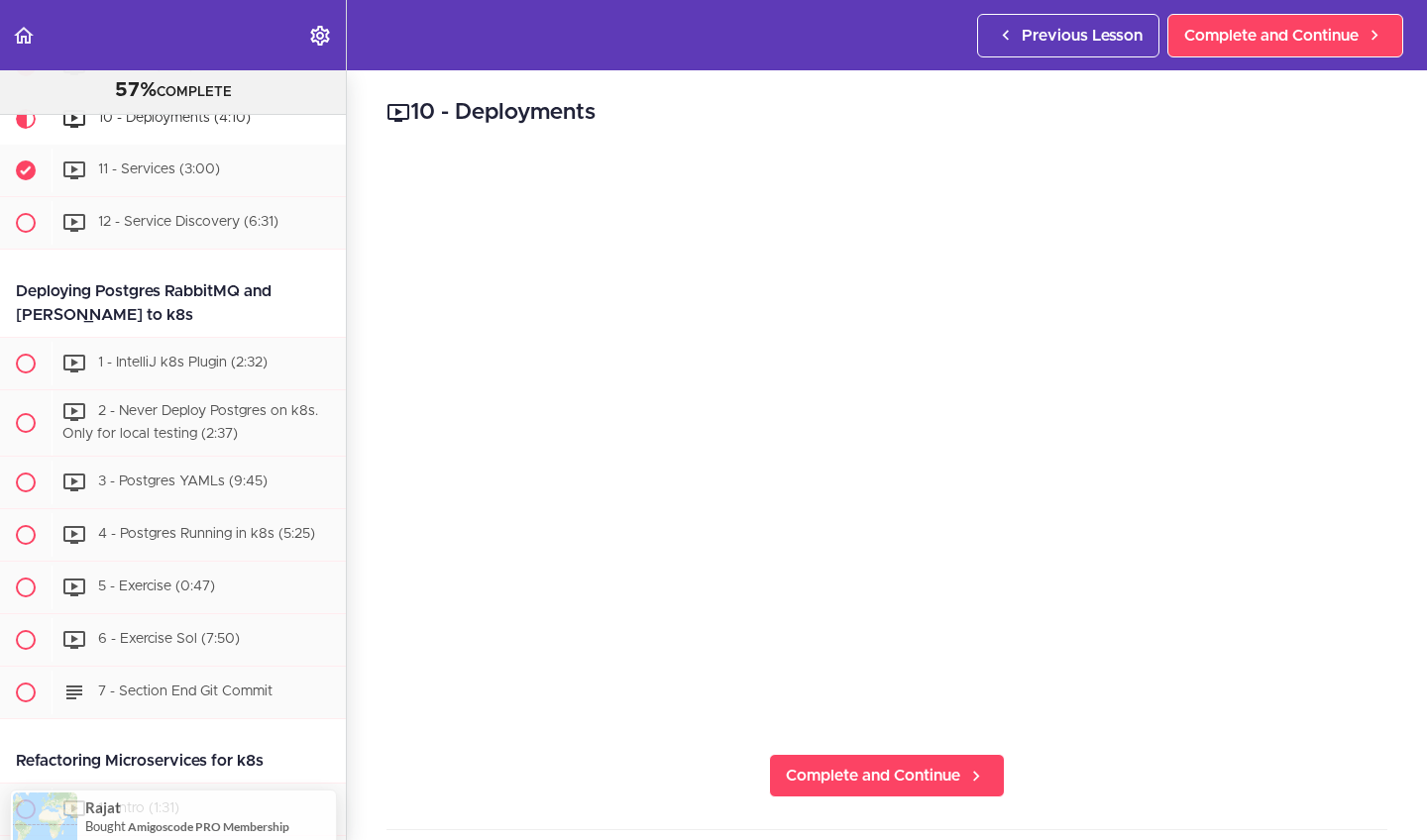 click on "10 - Deployments
(4:10)" at bounding box center (198, 119) 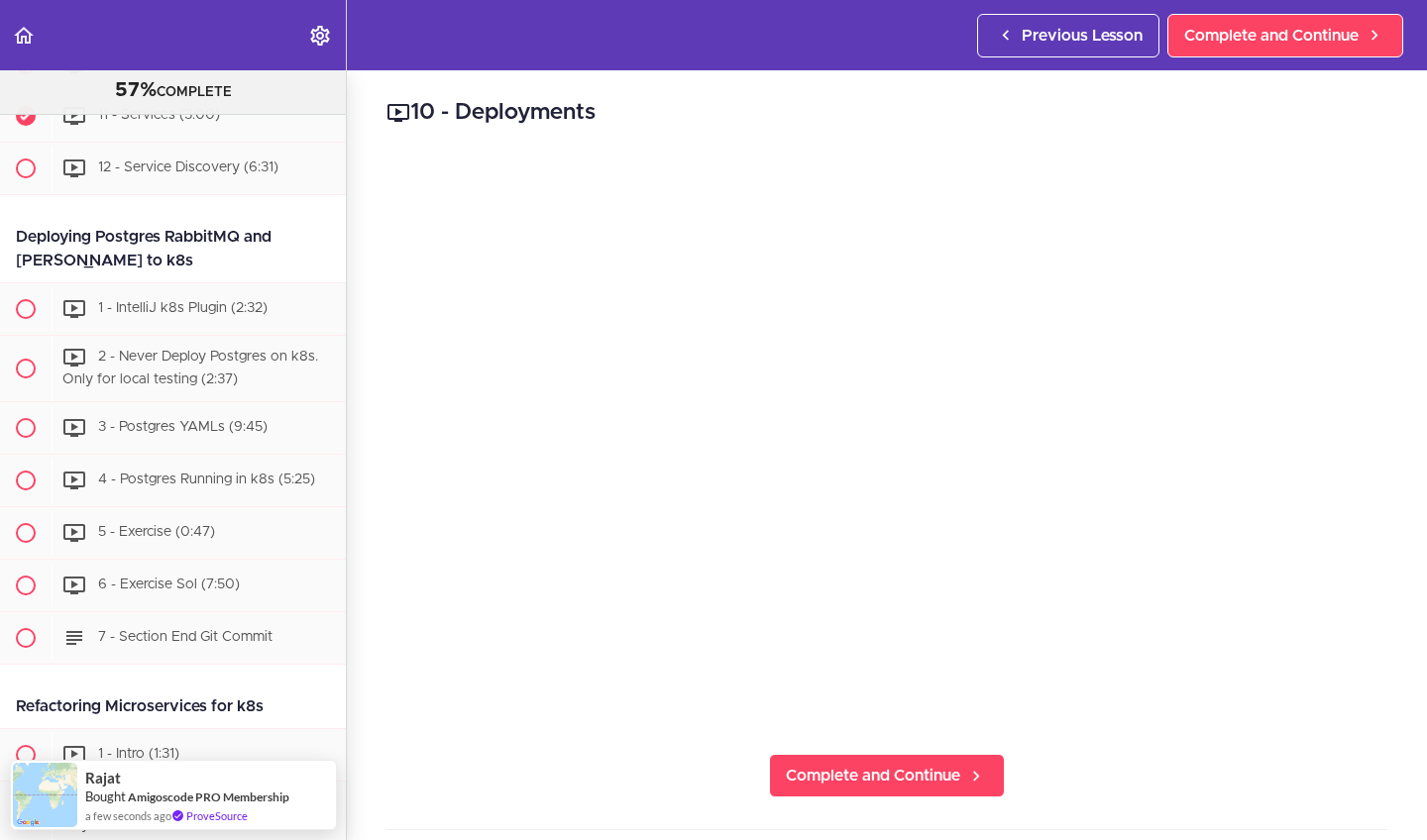 scroll, scrollTop: 6898, scrollLeft: 0, axis: vertical 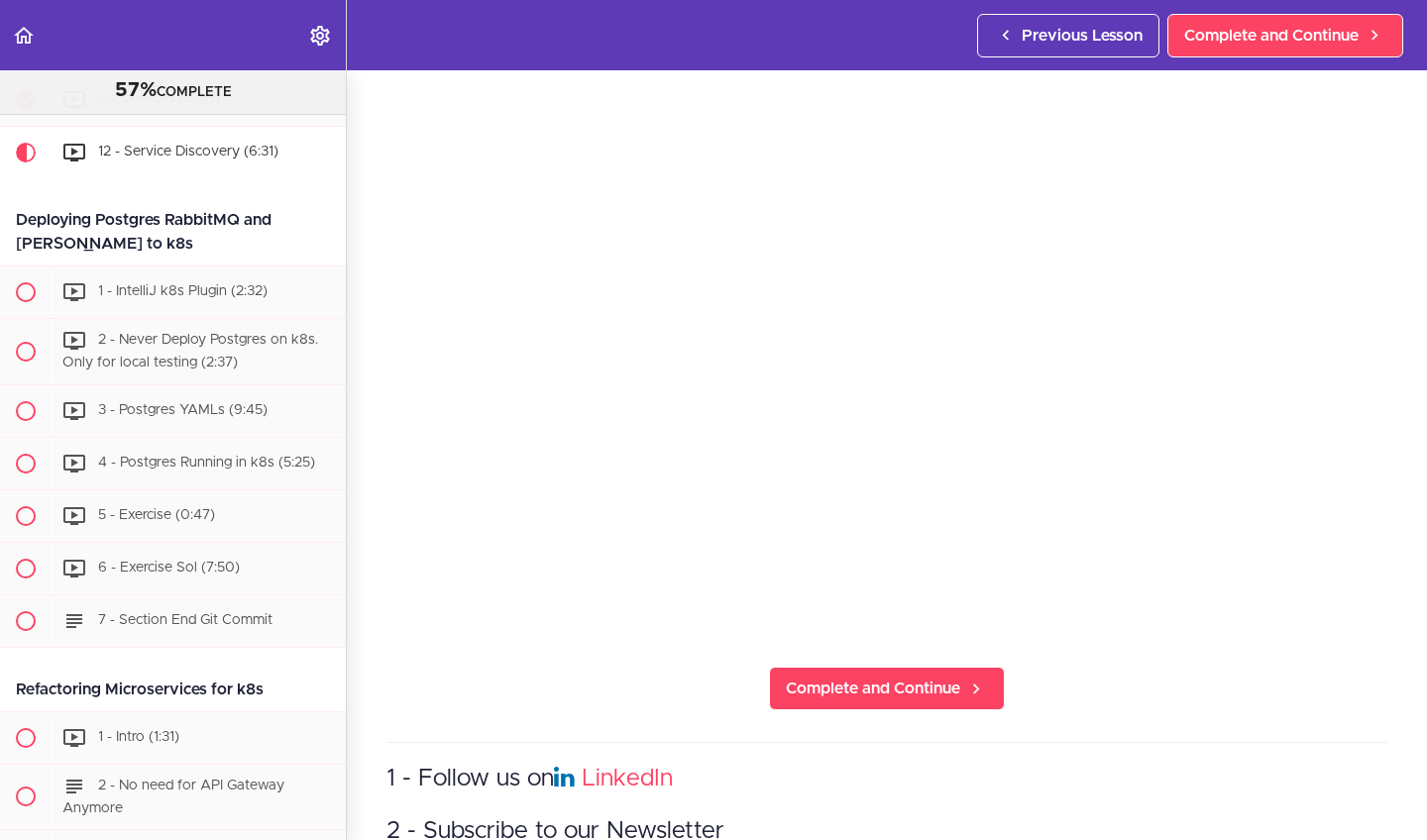 click on "12 - Service Discovery
Complete and Continue
1 - Follow us on     LinkedIn
2 - Subscribe to our Newsletter" at bounding box center [887, 368] 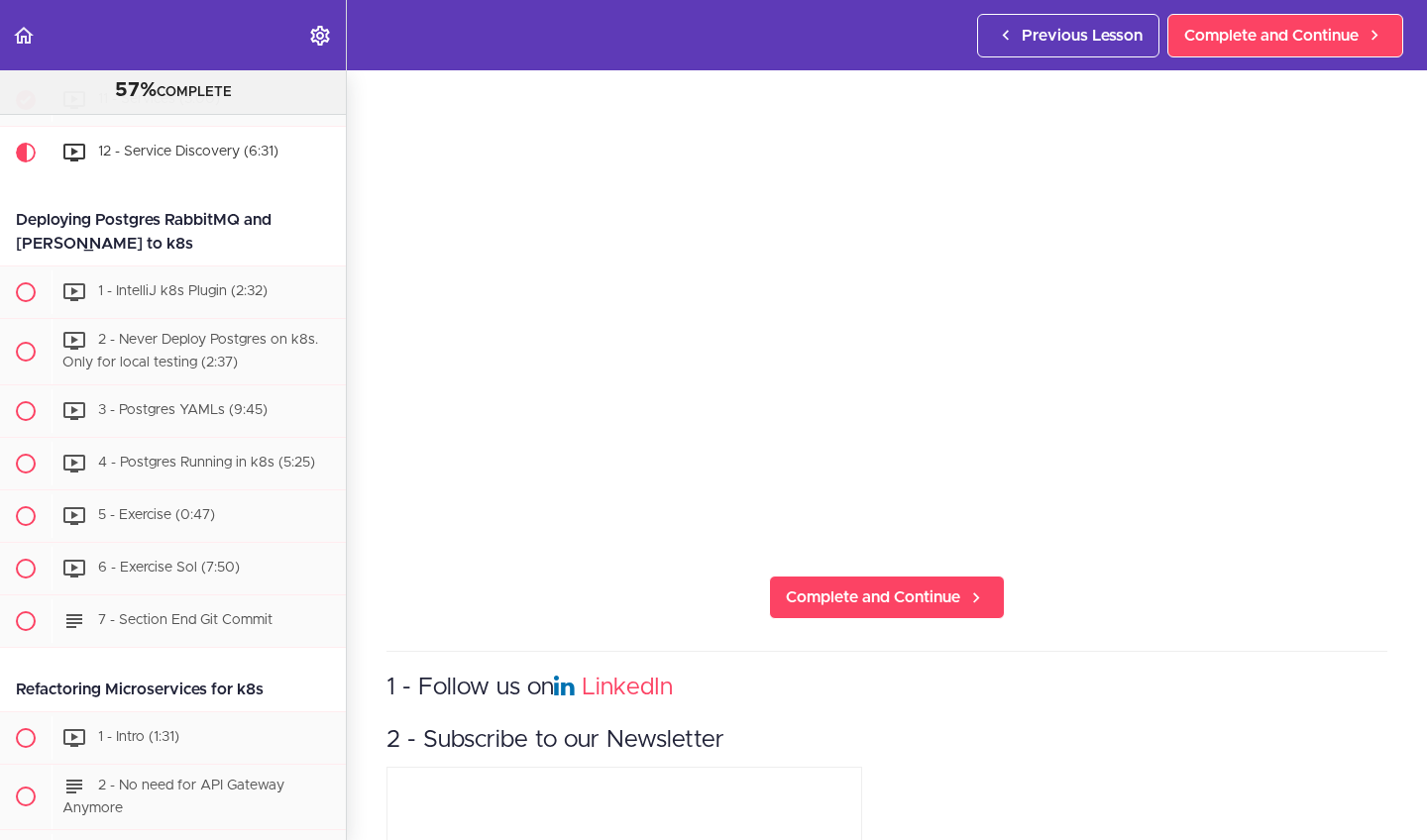 scroll, scrollTop: 181, scrollLeft: 0, axis: vertical 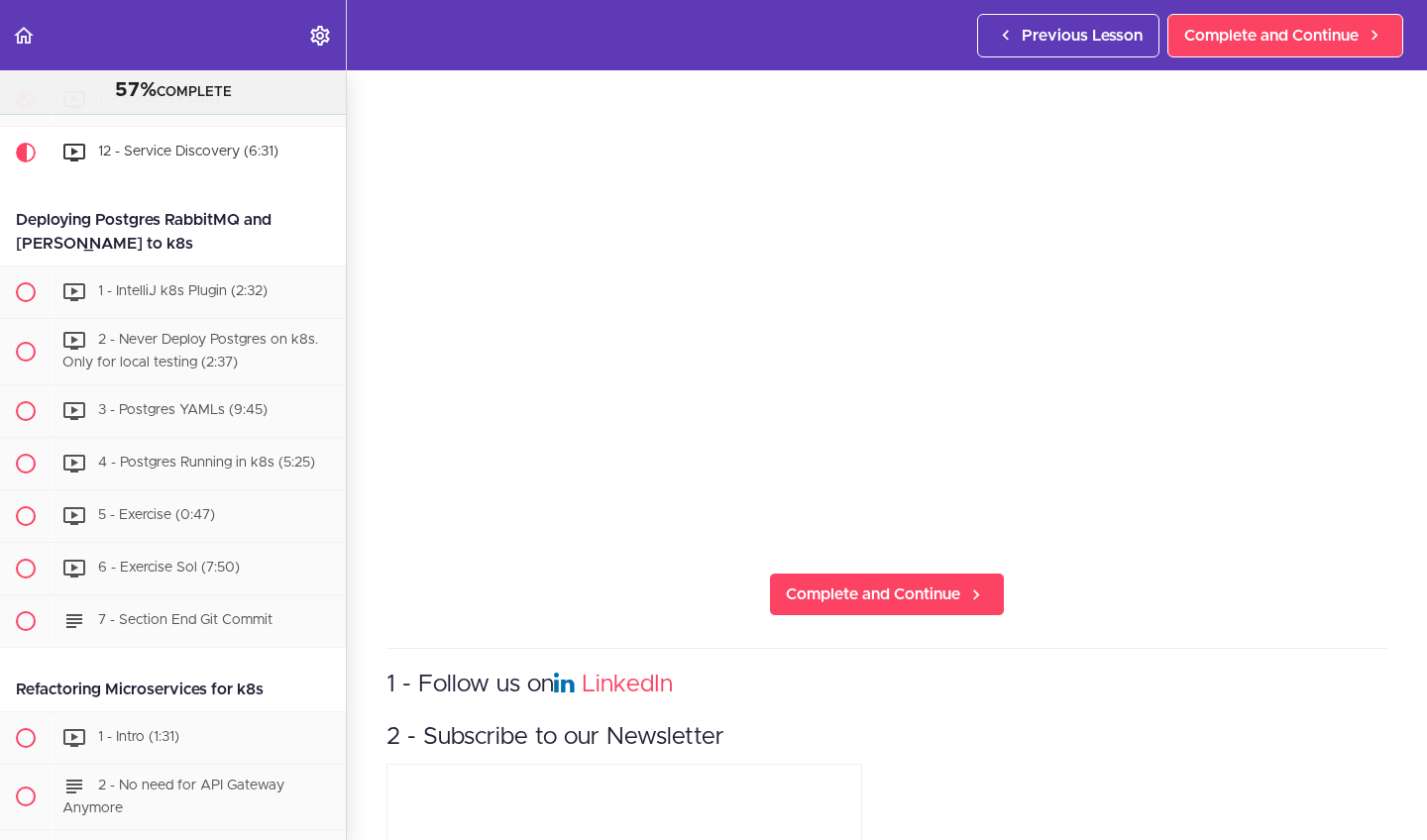 click on "2 - Subscribe to our Newsletter" at bounding box center (887, 737) 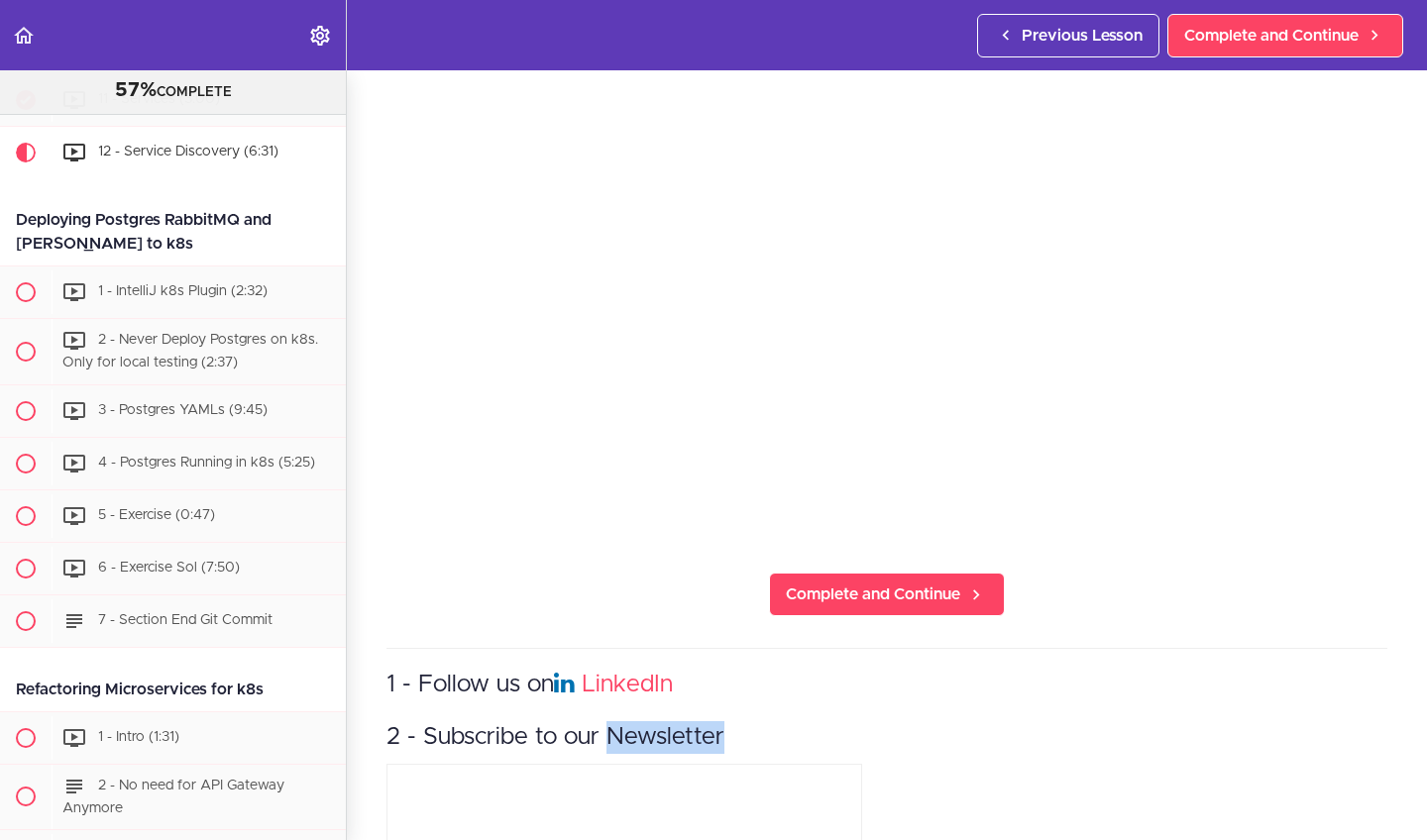 click on "2 - Subscribe to our Newsletter" at bounding box center (887, 737) 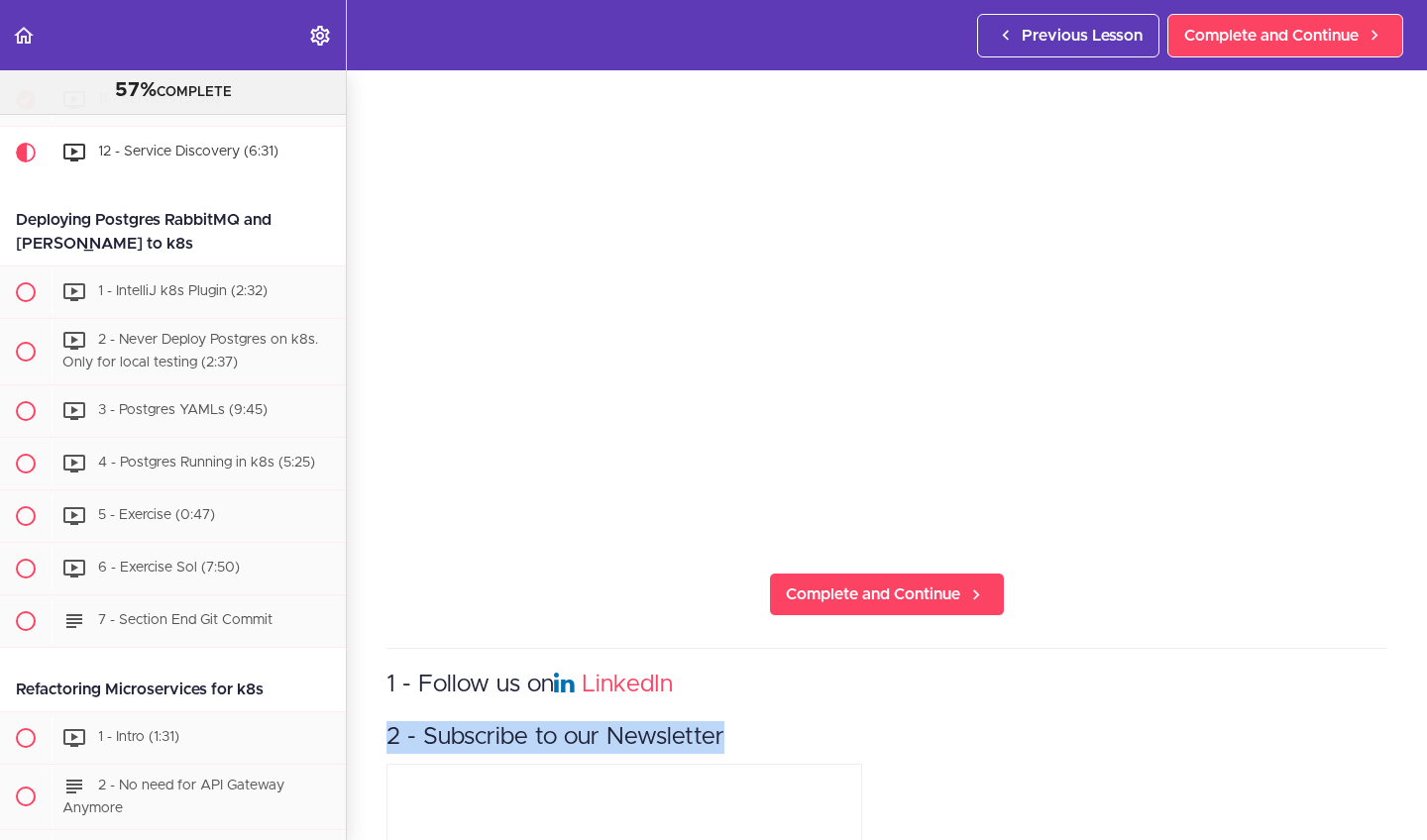 click on "2 - Subscribe to our Newsletter" at bounding box center [887, 737] 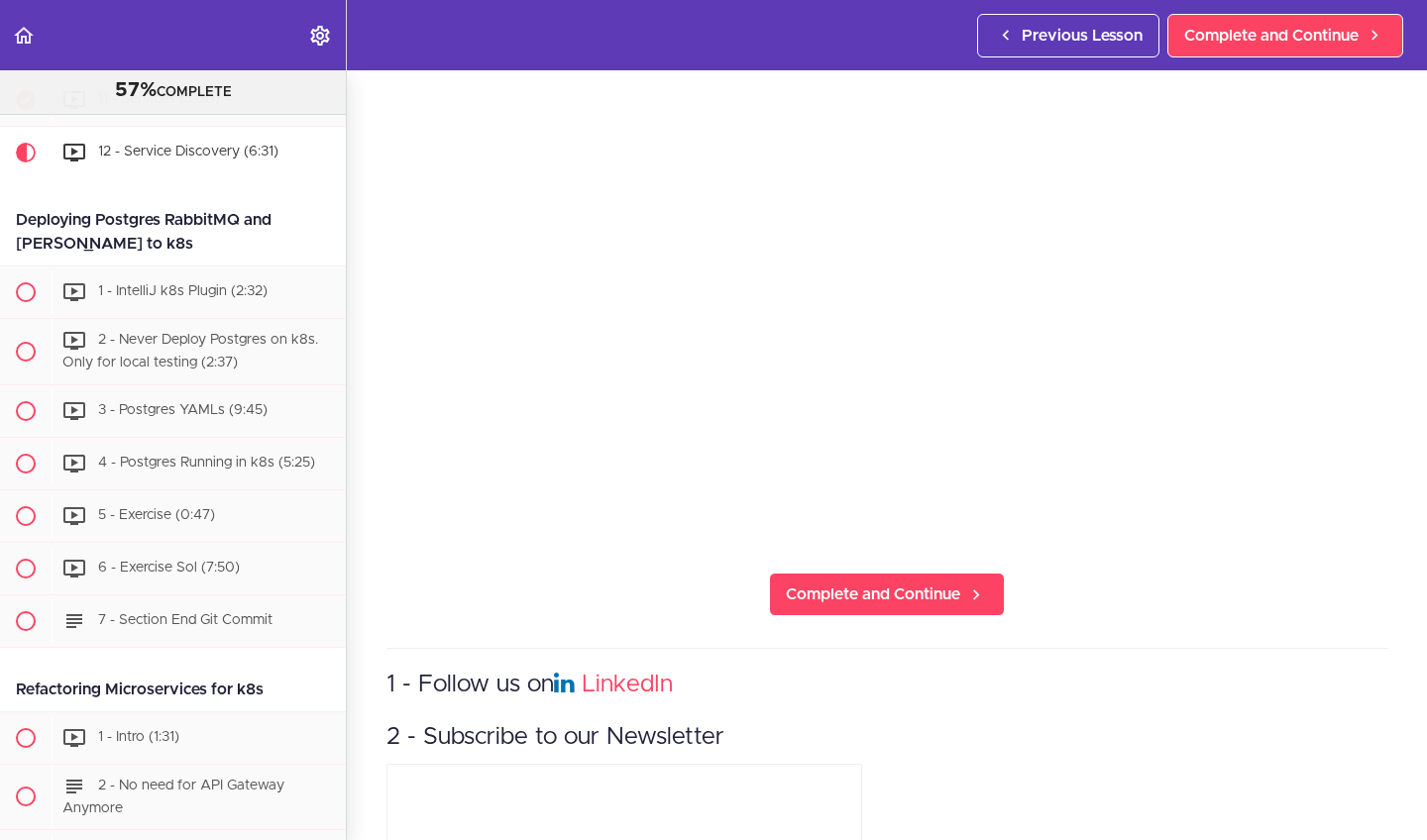 drag, startPoint x: 732, startPoint y: 726, endPoint x: 389, endPoint y: 676, distance: 346.62516 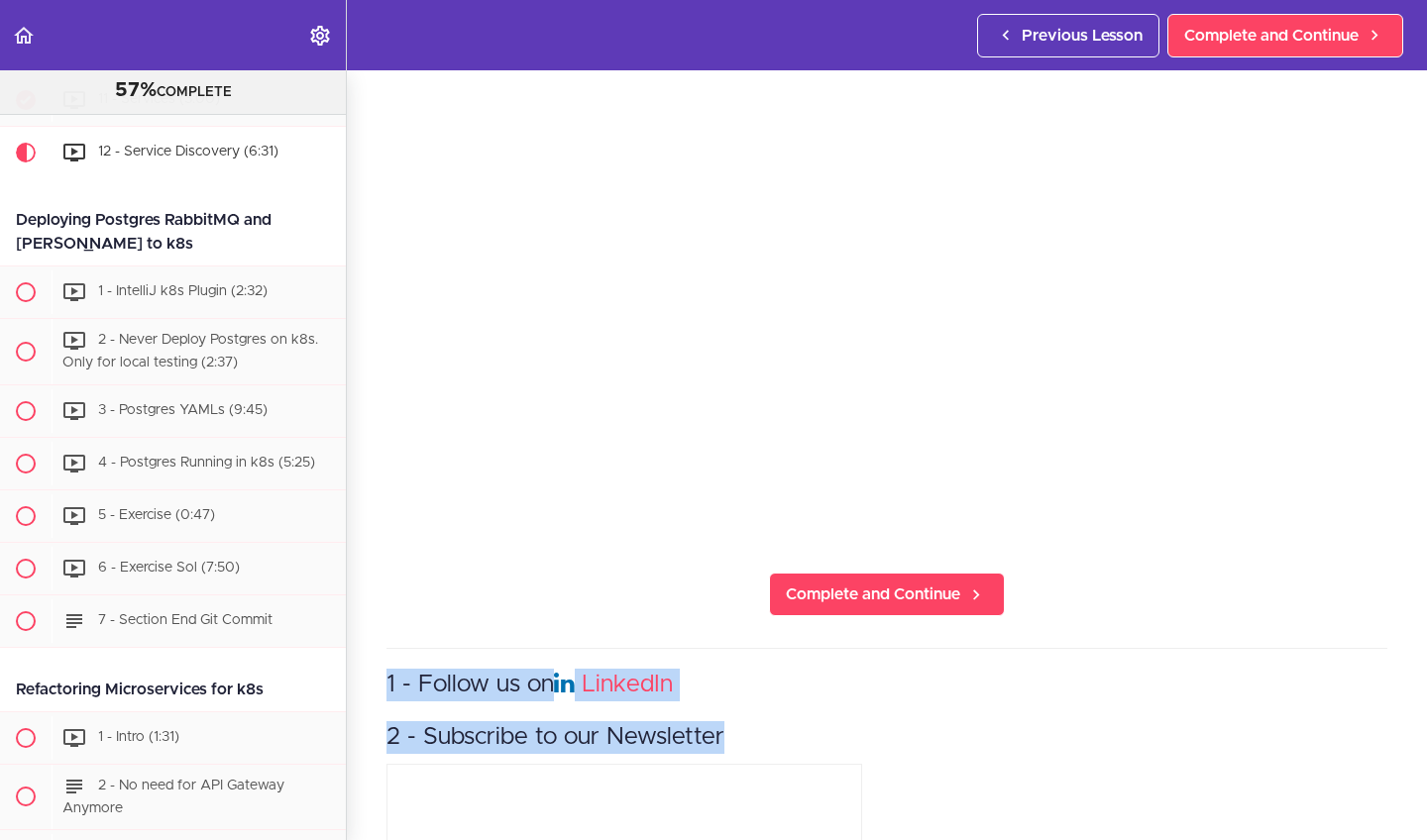 drag, startPoint x: 389, startPoint y: 676, endPoint x: 721, endPoint y: 734, distance: 337.02819 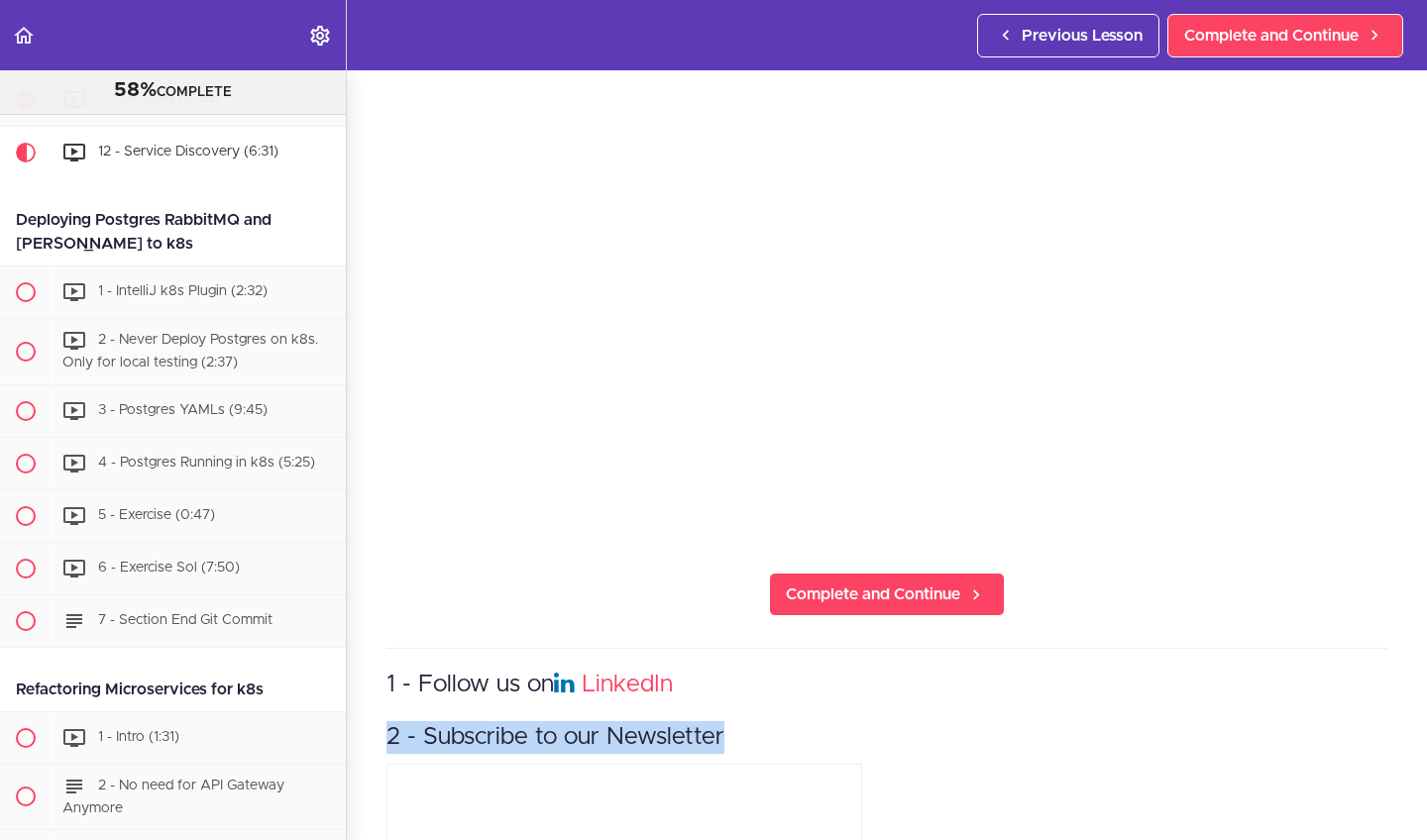 drag, startPoint x: 721, startPoint y: 734, endPoint x: 388, endPoint y: 731, distance: 333.0135 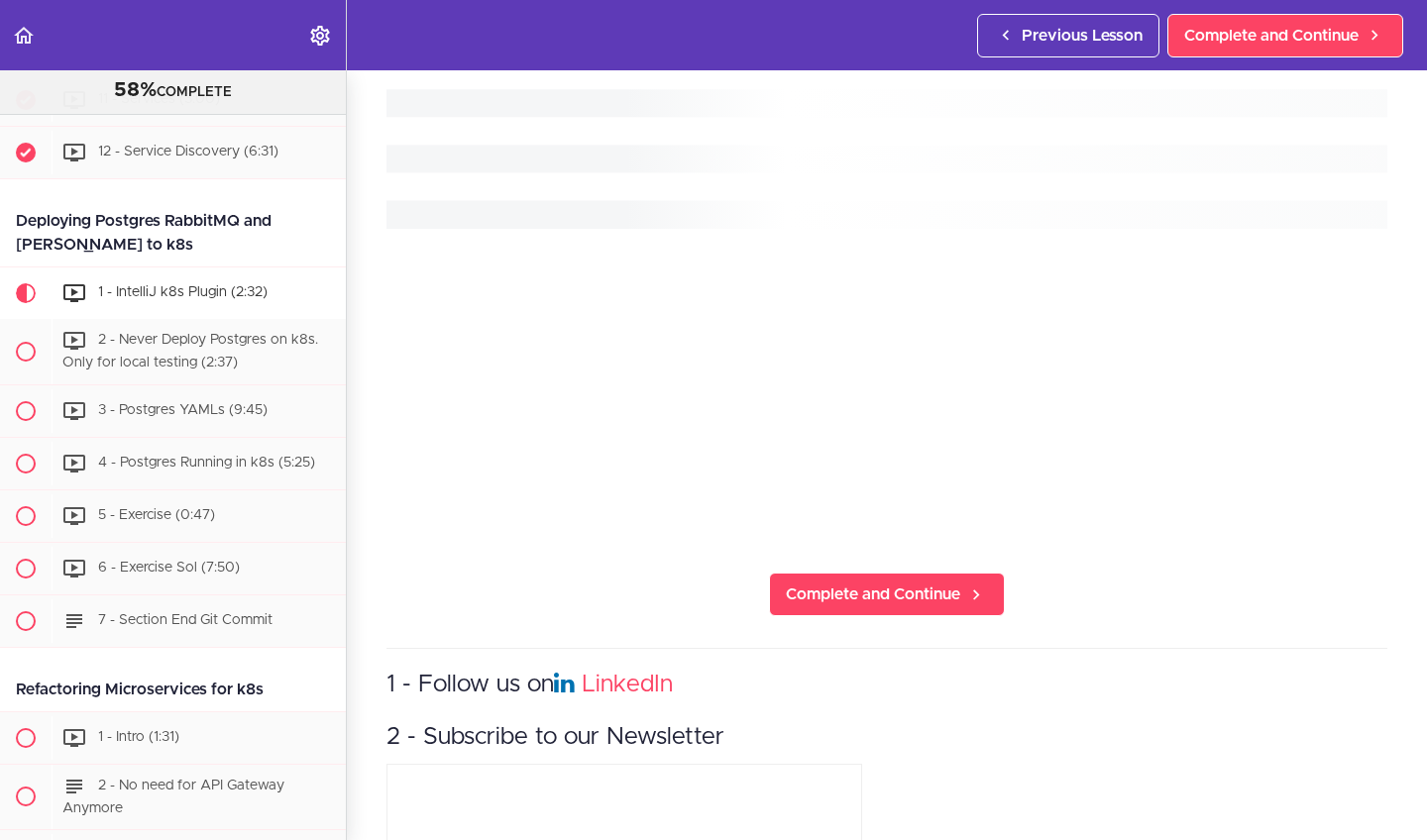 scroll, scrollTop: 1, scrollLeft: 0, axis: vertical 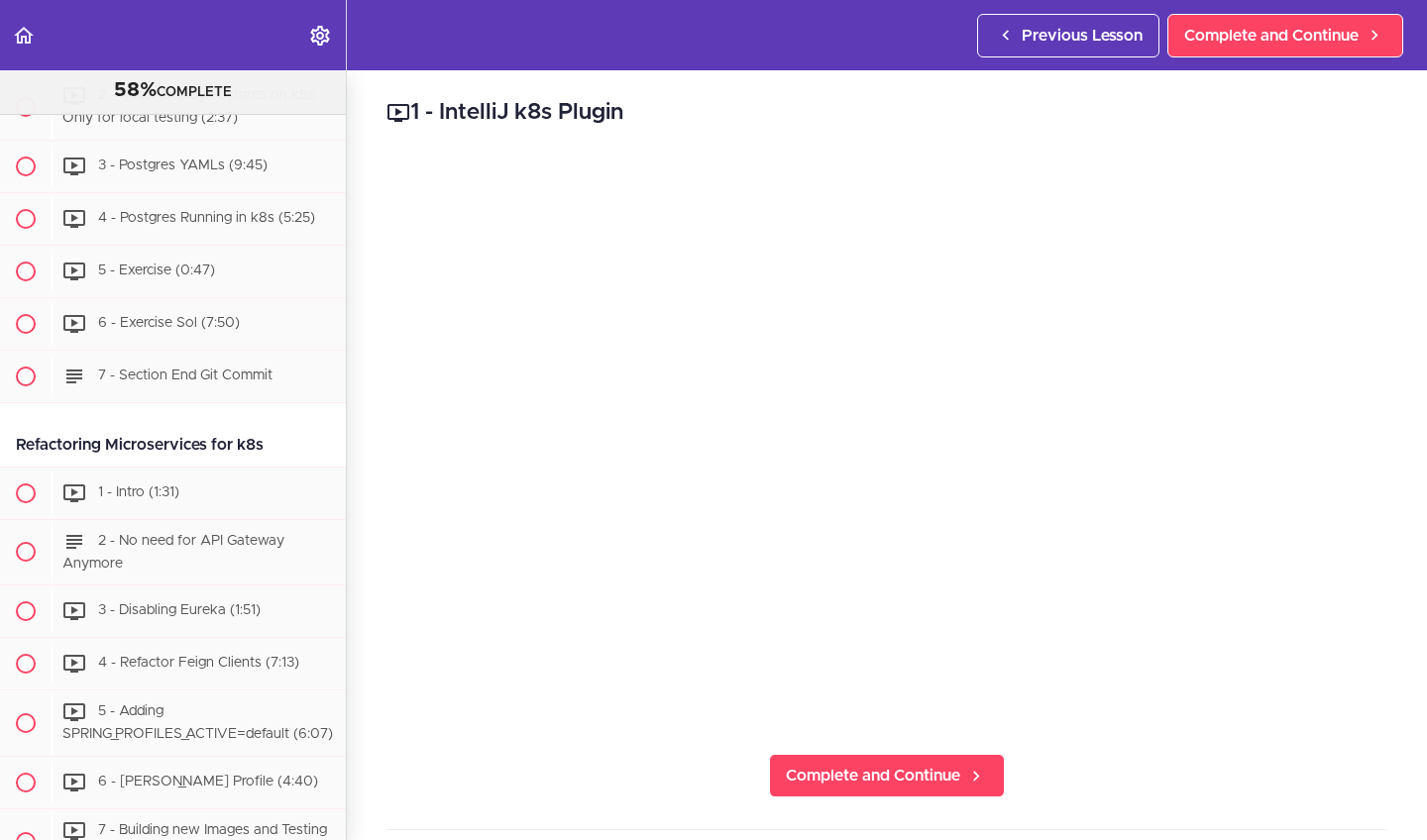 click on "1 - IntelliJ k8s Plugin
Complete and Continue
1 - Follow us on     LinkedIn
2 - Subscribe to our Newsletter" at bounding box center [887, 455] 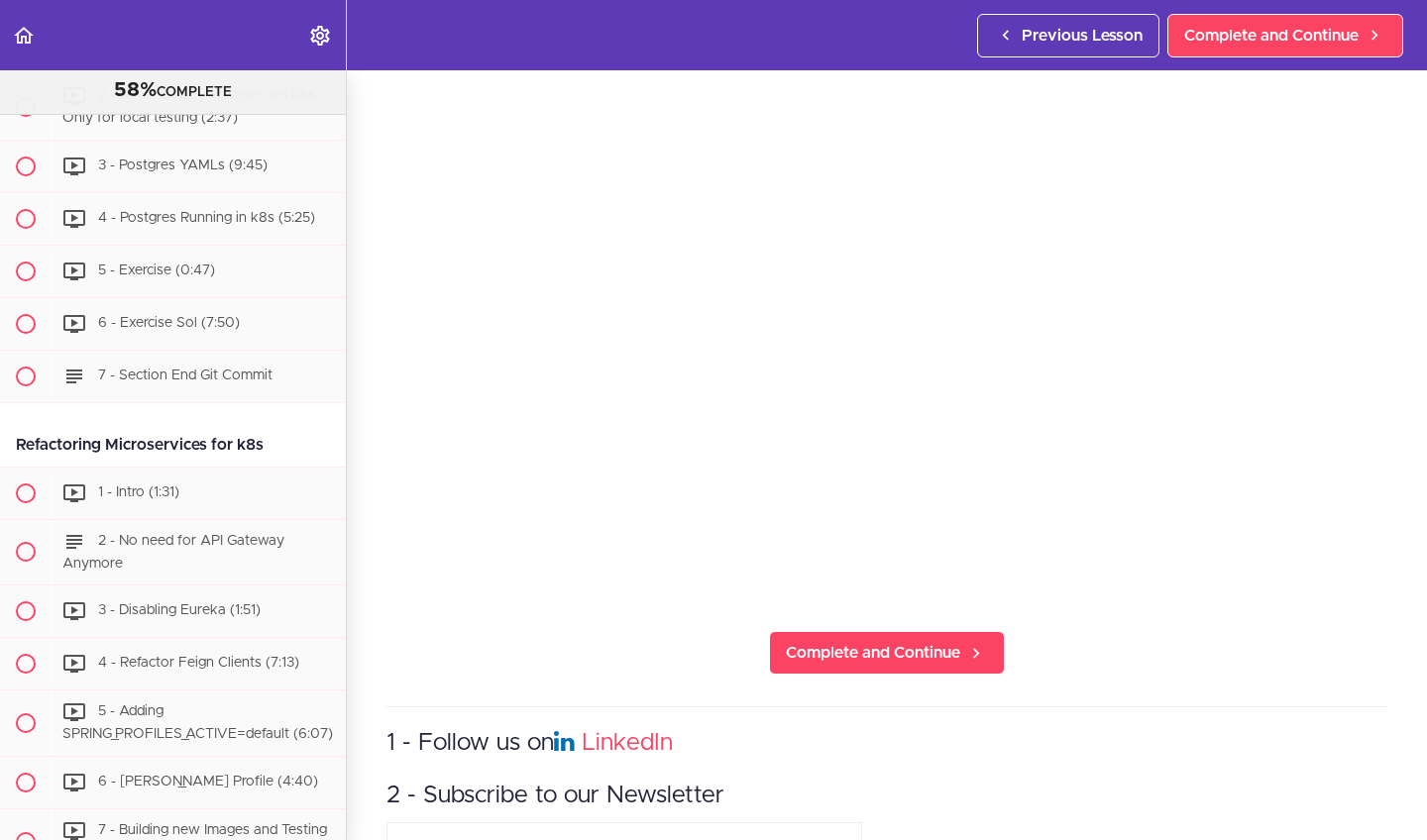 scroll, scrollTop: 132, scrollLeft: 0, axis: vertical 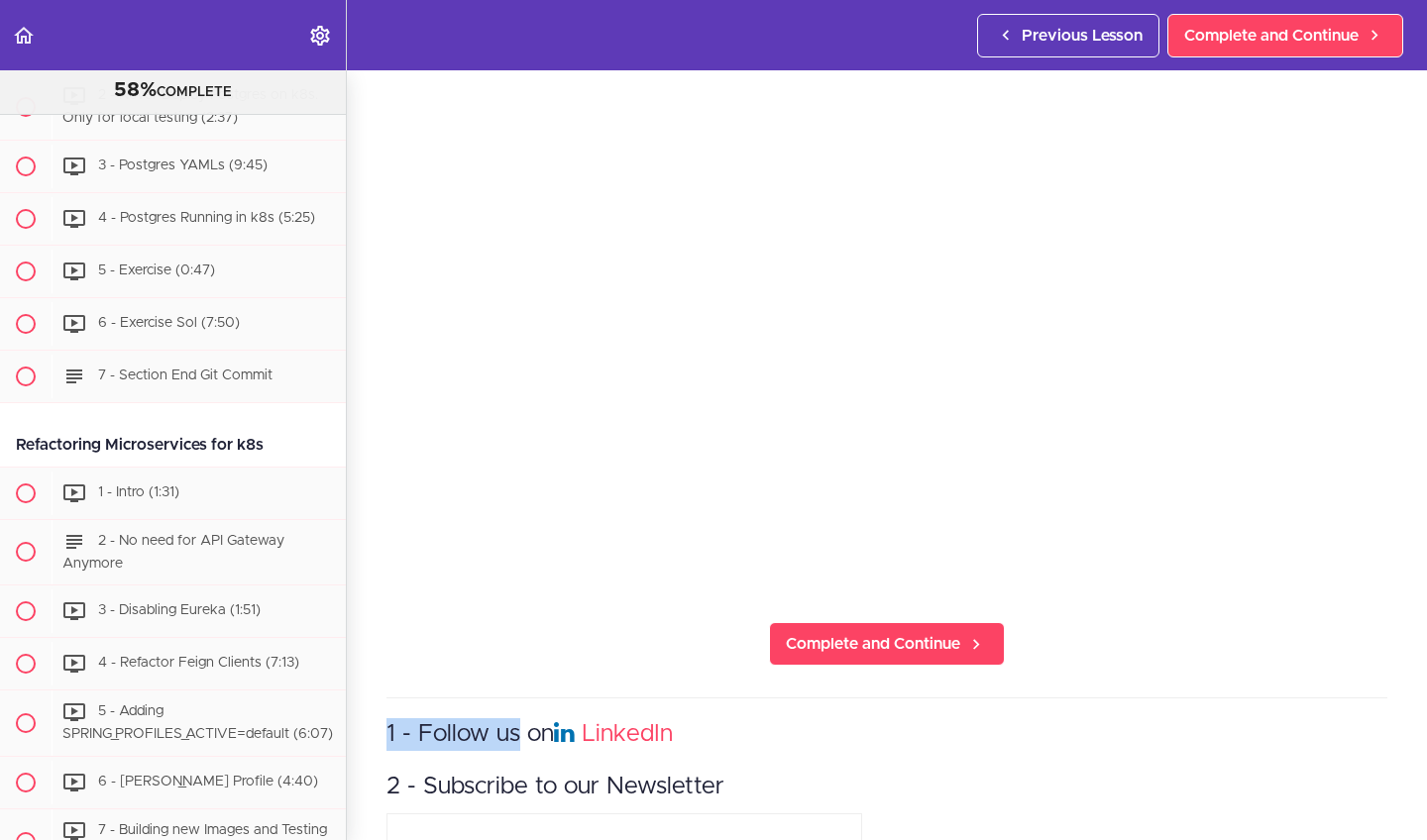drag, startPoint x: 516, startPoint y: 727, endPoint x: 387, endPoint y: 726, distance: 129.00388 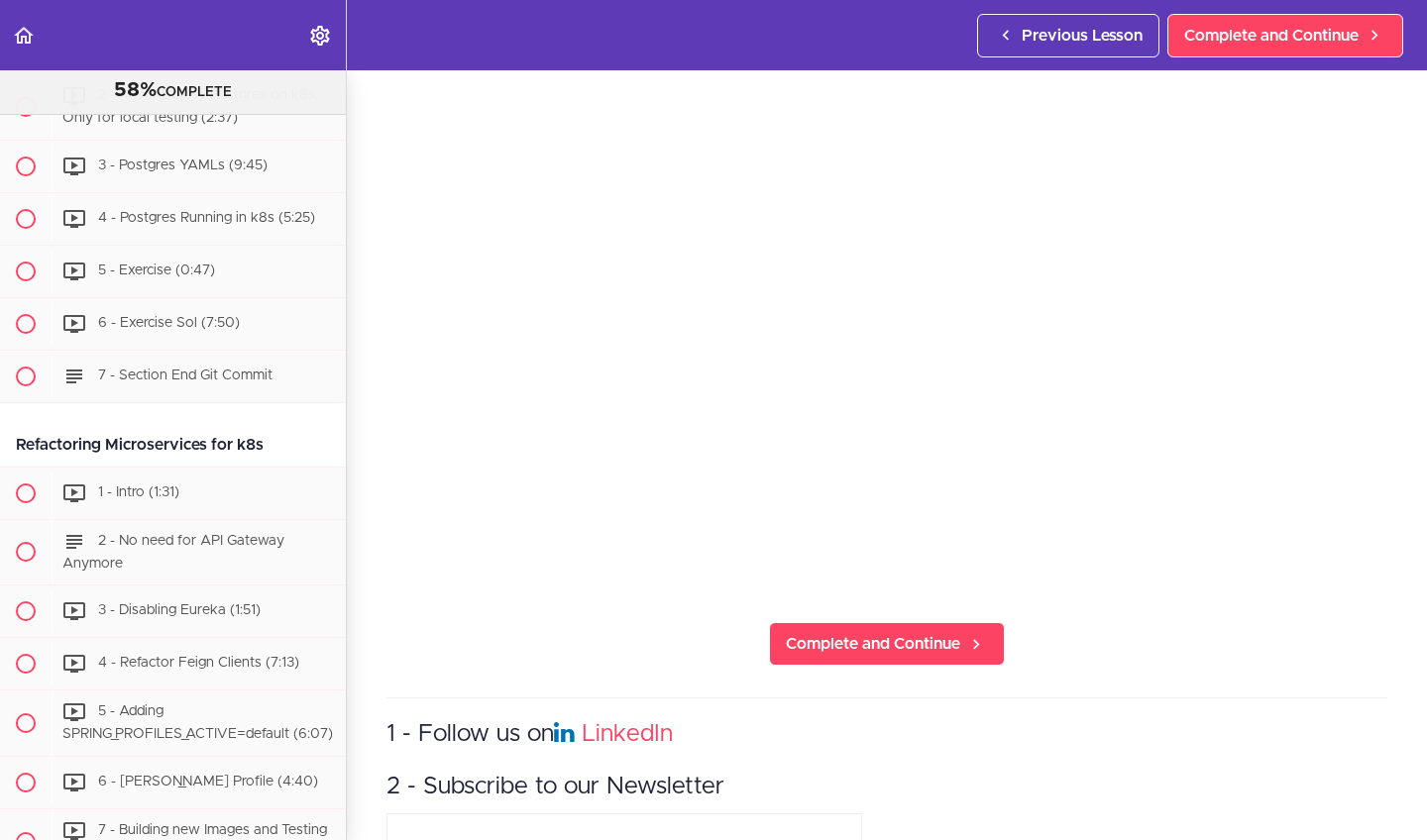 click on "1 - IntelliJ k8s Plugin
Complete and Continue
1 - Follow us on     LinkedIn
2 - Subscribe to our Newsletter" at bounding box center (887, 323) 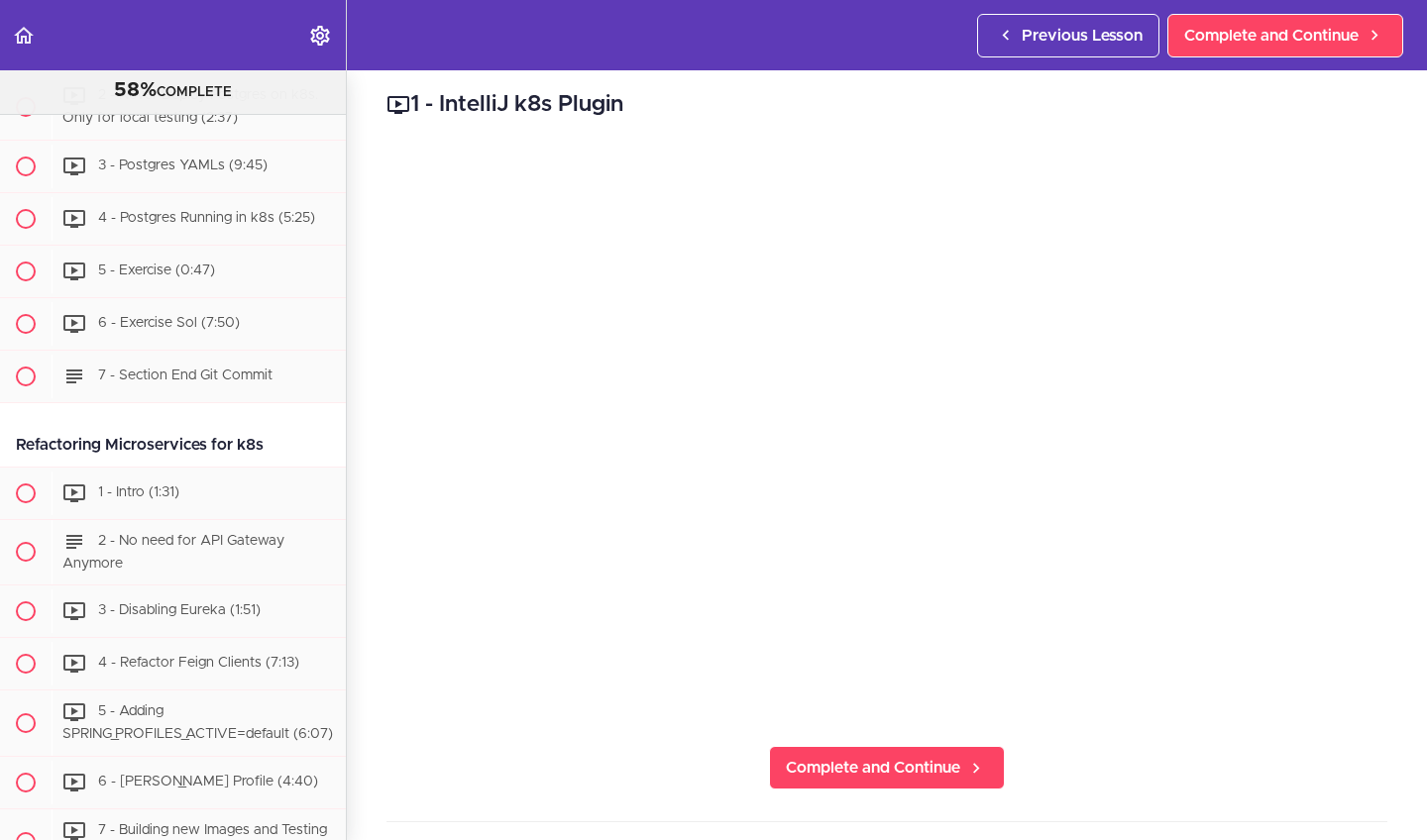 scroll, scrollTop: 0, scrollLeft: 0, axis: both 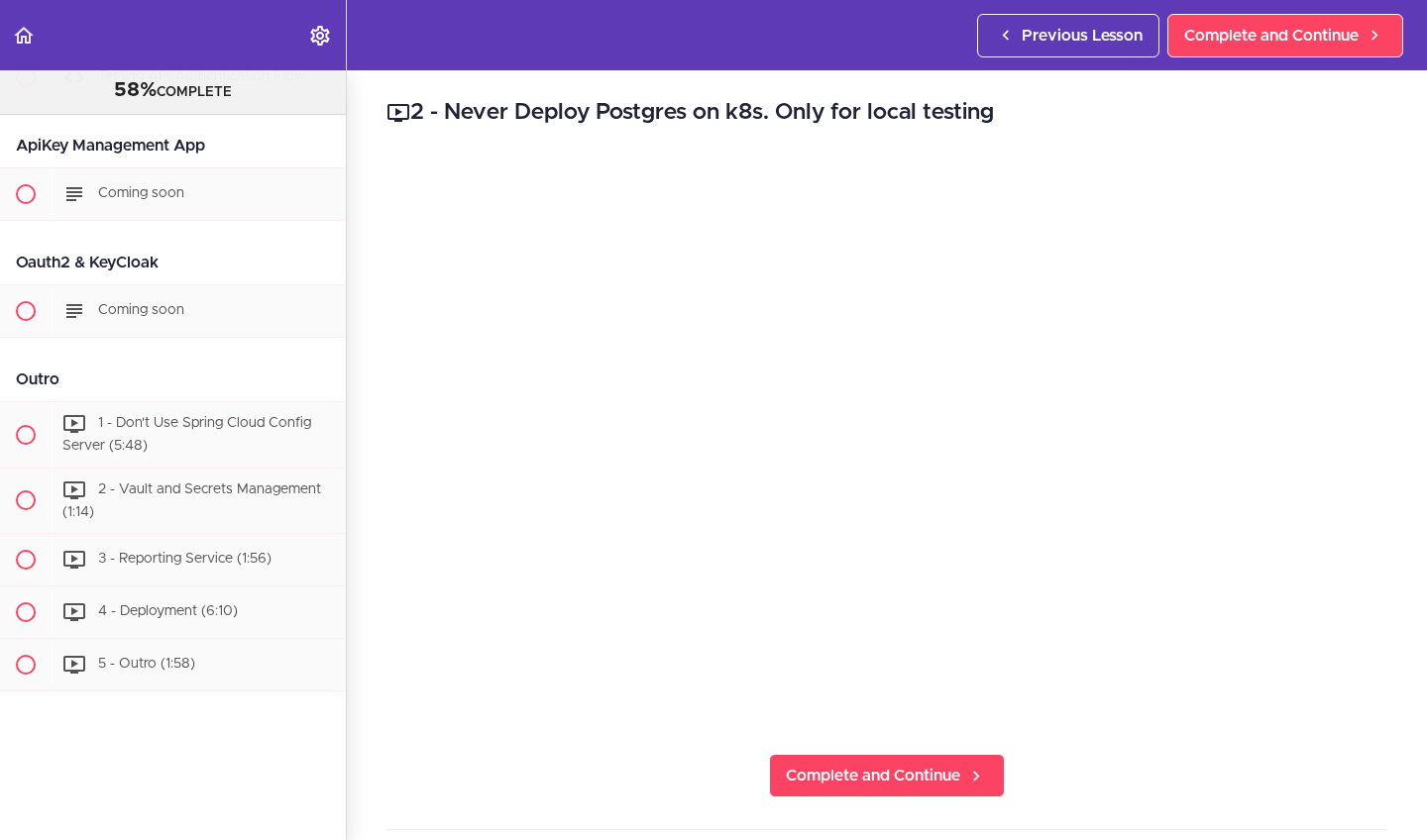 click on "2 - Never Deploy Postgres on k8s. Only for local testing
Complete and Continue
1 - Follow us on     LinkedIn
2 - Subscribe to our Newsletter" at bounding box center [887, 455] 